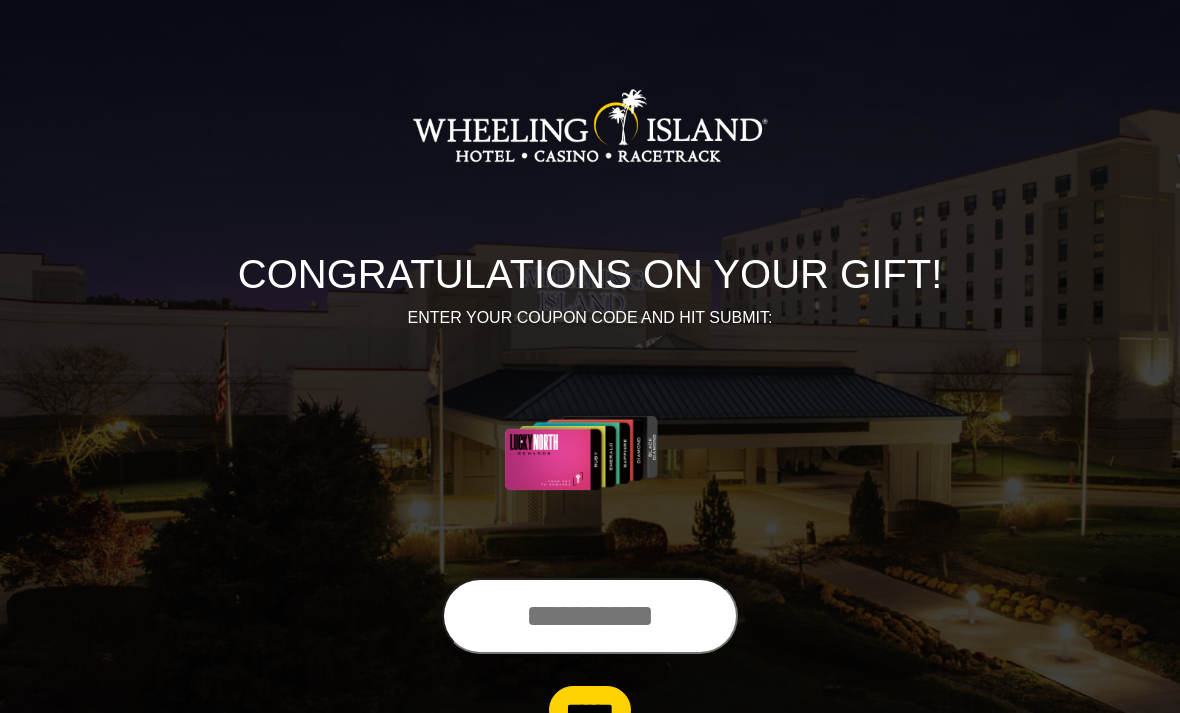 scroll, scrollTop: 0, scrollLeft: 0, axis: both 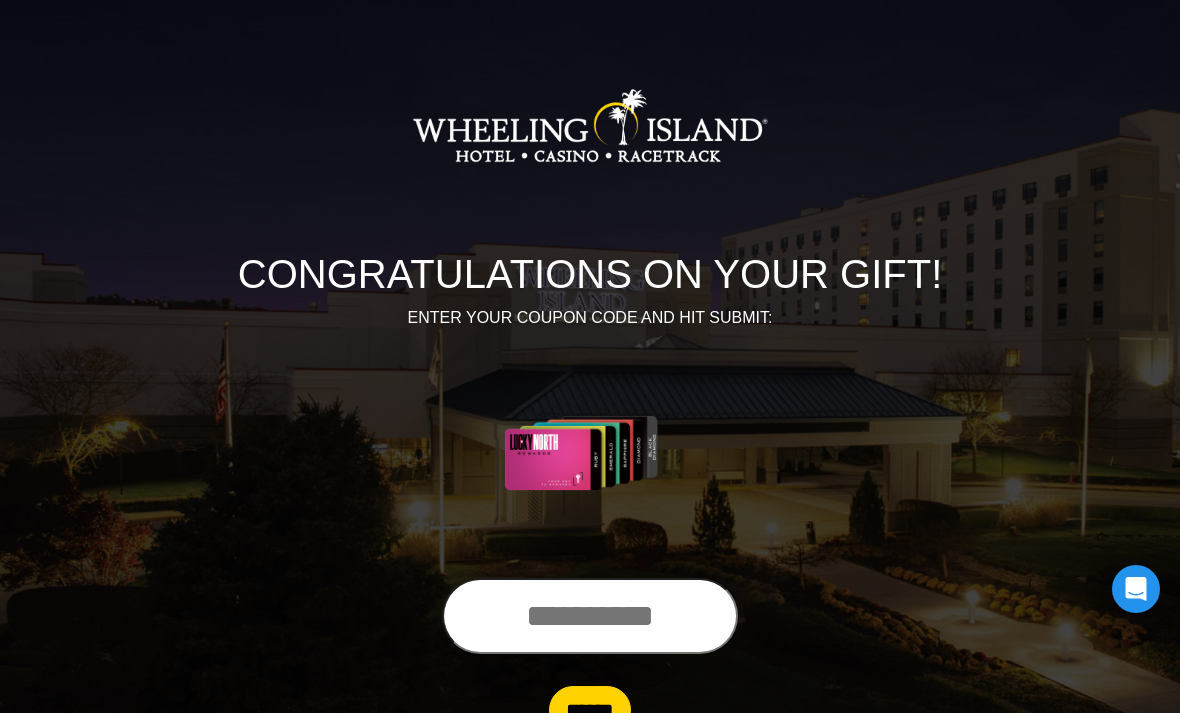 click at bounding box center [590, 616] 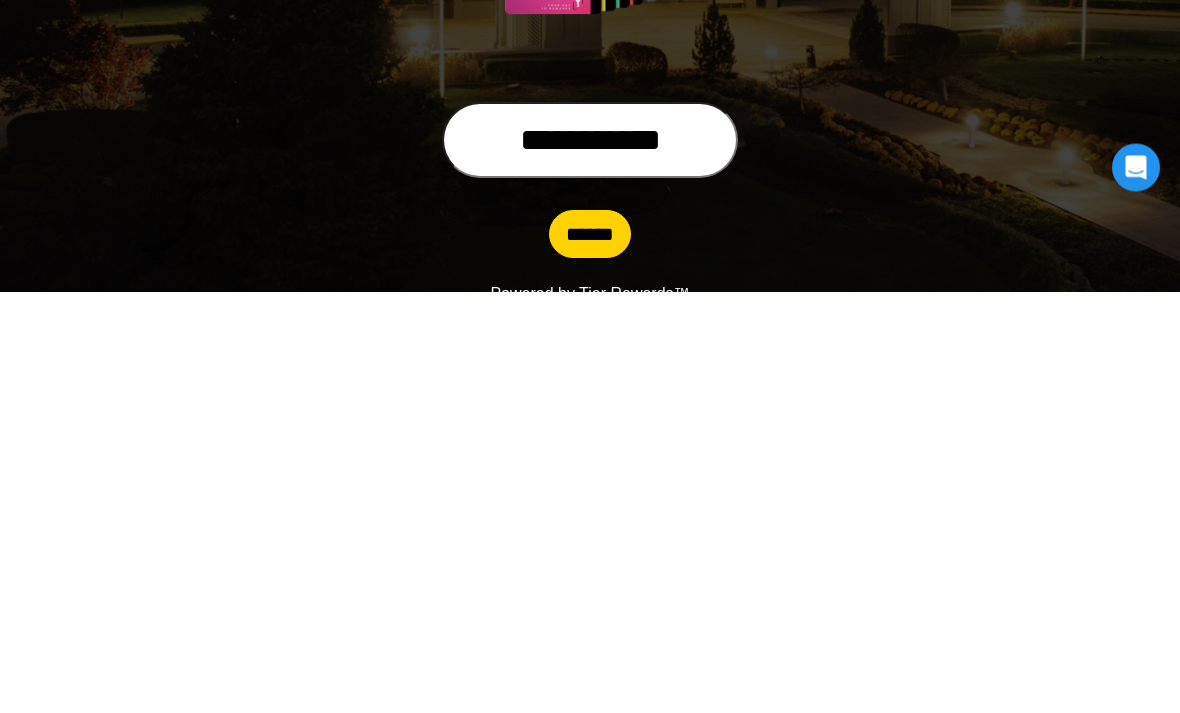 type on "**********" 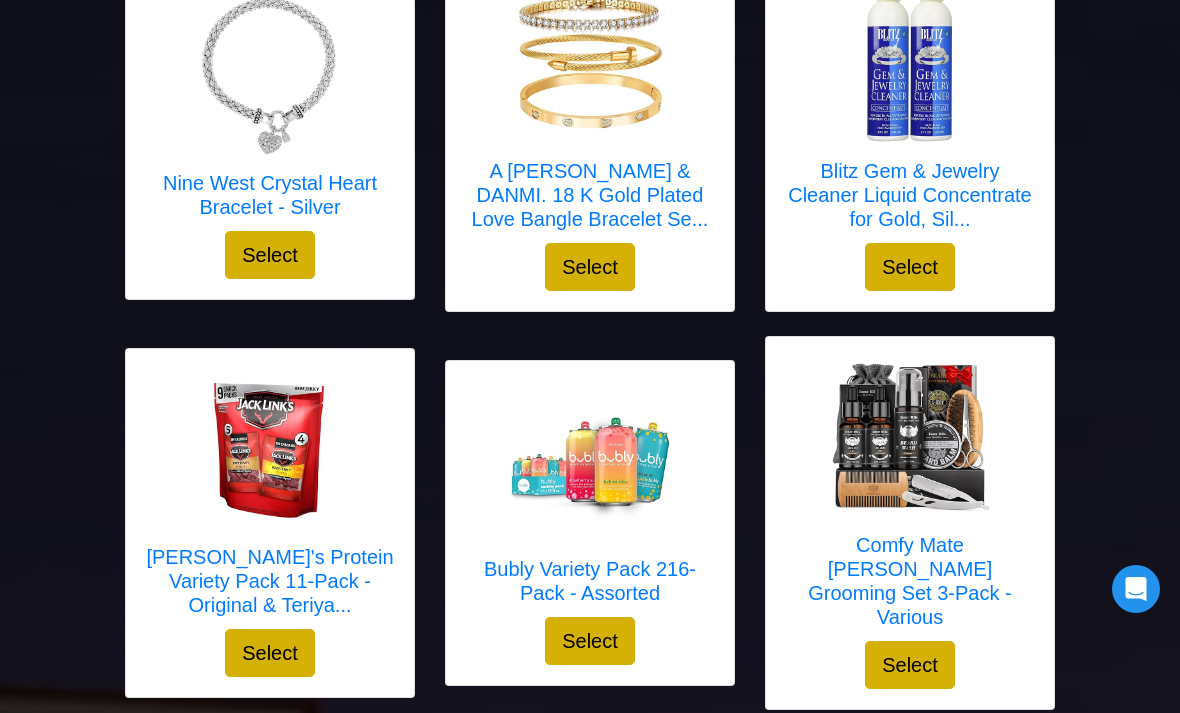 scroll, scrollTop: 1350, scrollLeft: 0, axis: vertical 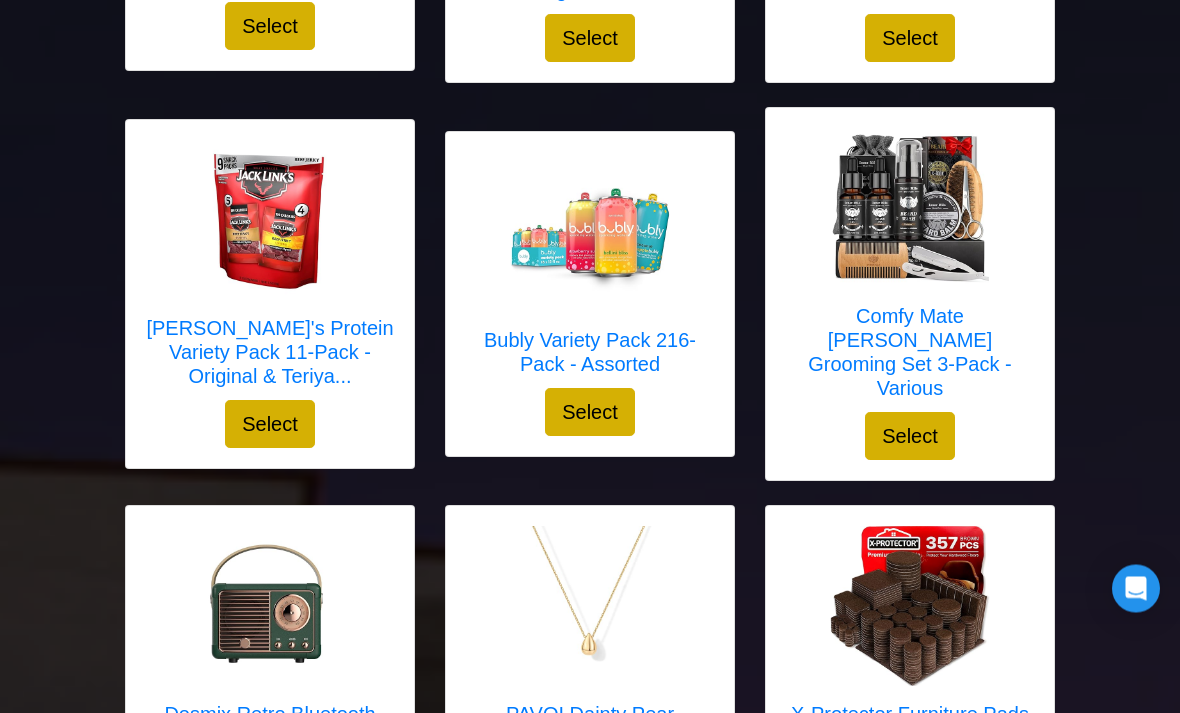 click on "Select" at bounding box center [910, 437] 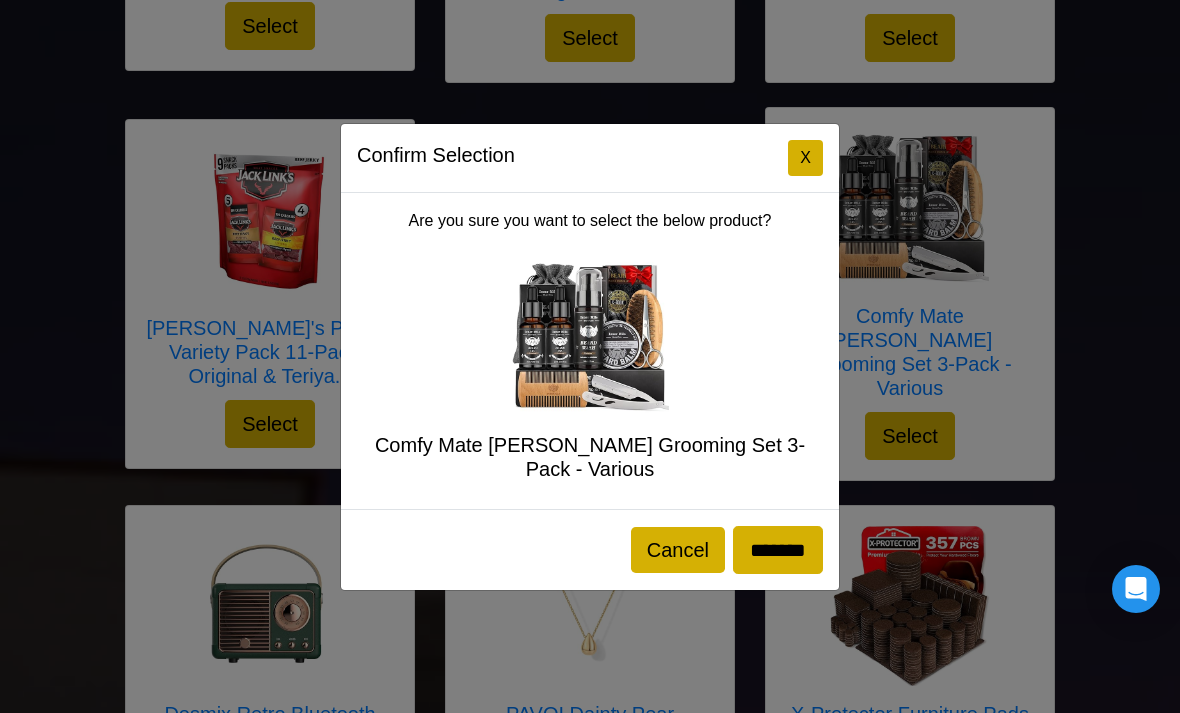 click on "*******" at bounding box center [778, 550] 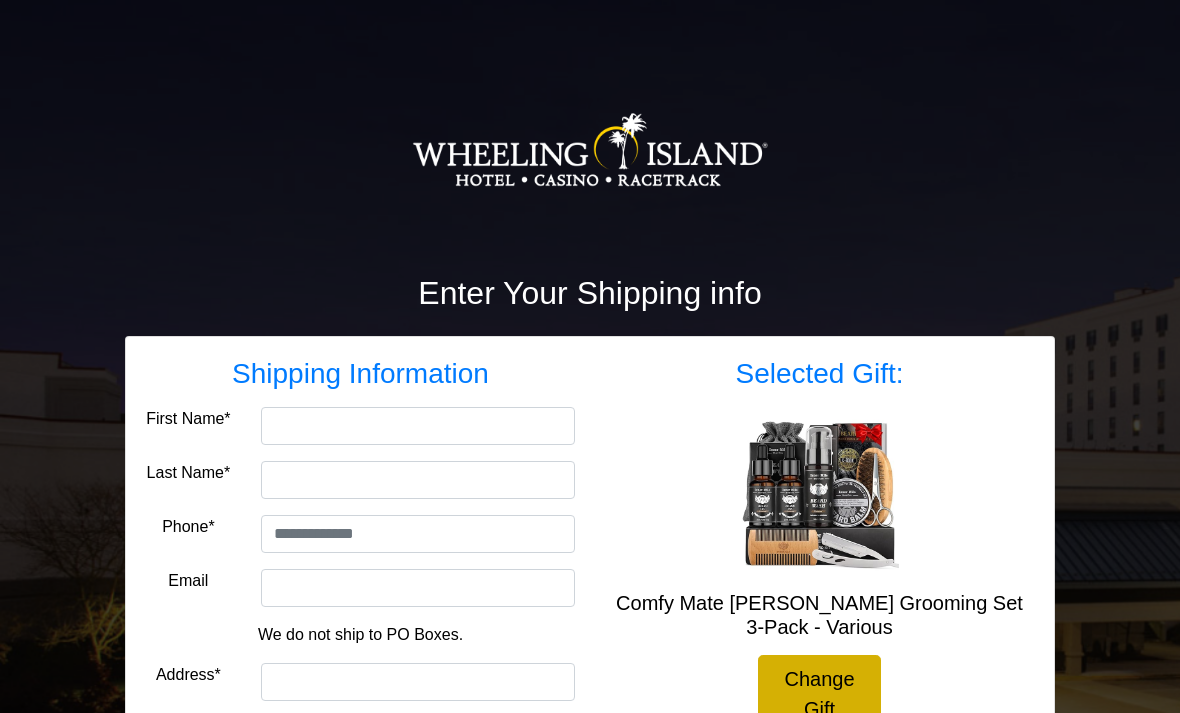 scroll, scrollTop: 0, scrollLeft: 0, axis: both 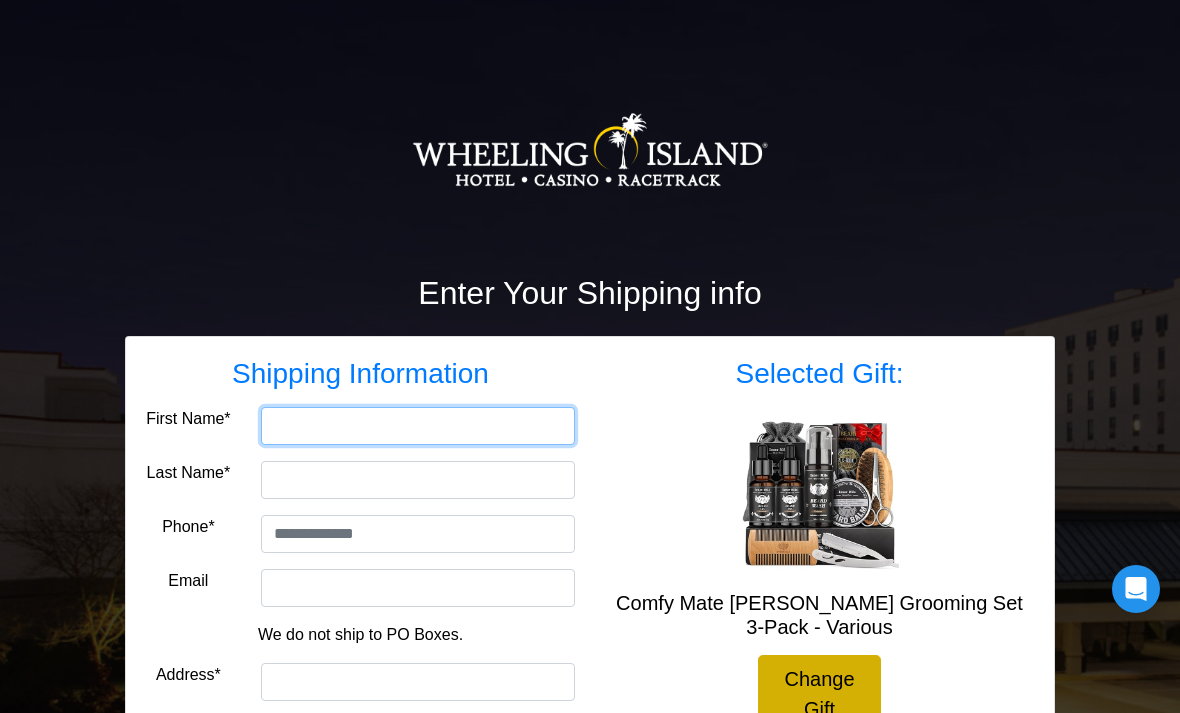 click on "First Name*" at bounding box center (418, 426) 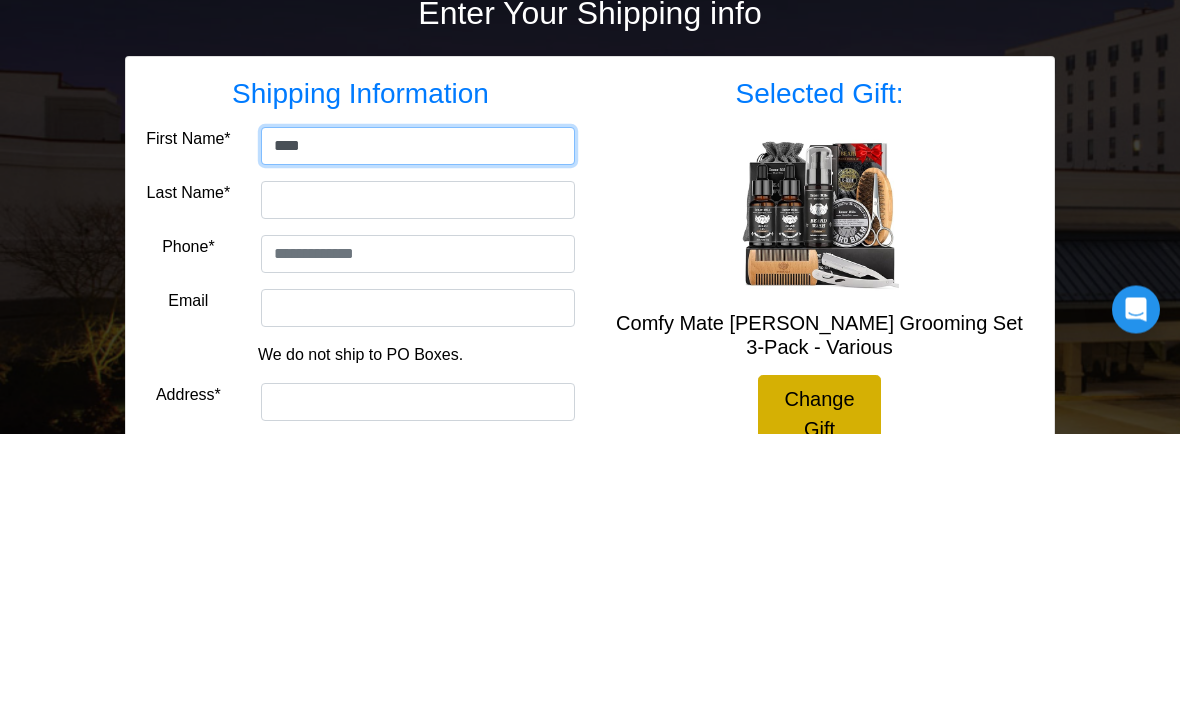type on "****" 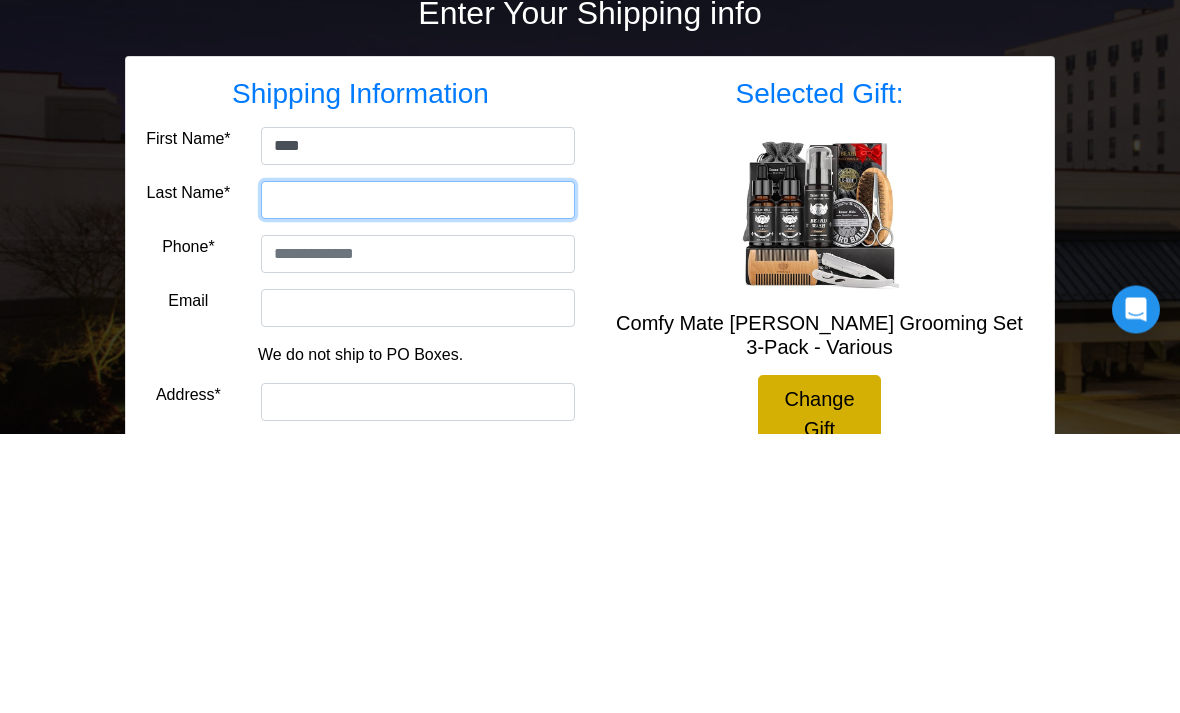 click on "Last Name*" at bounding box center [418, 480] 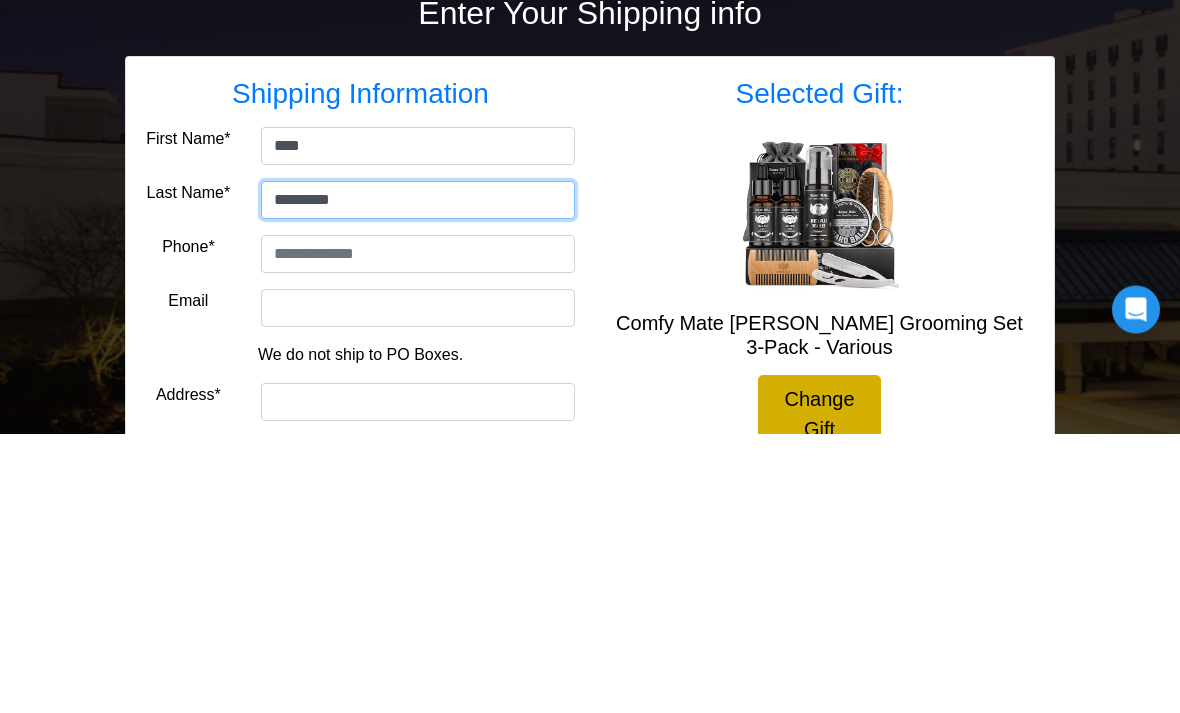 type on "*********" 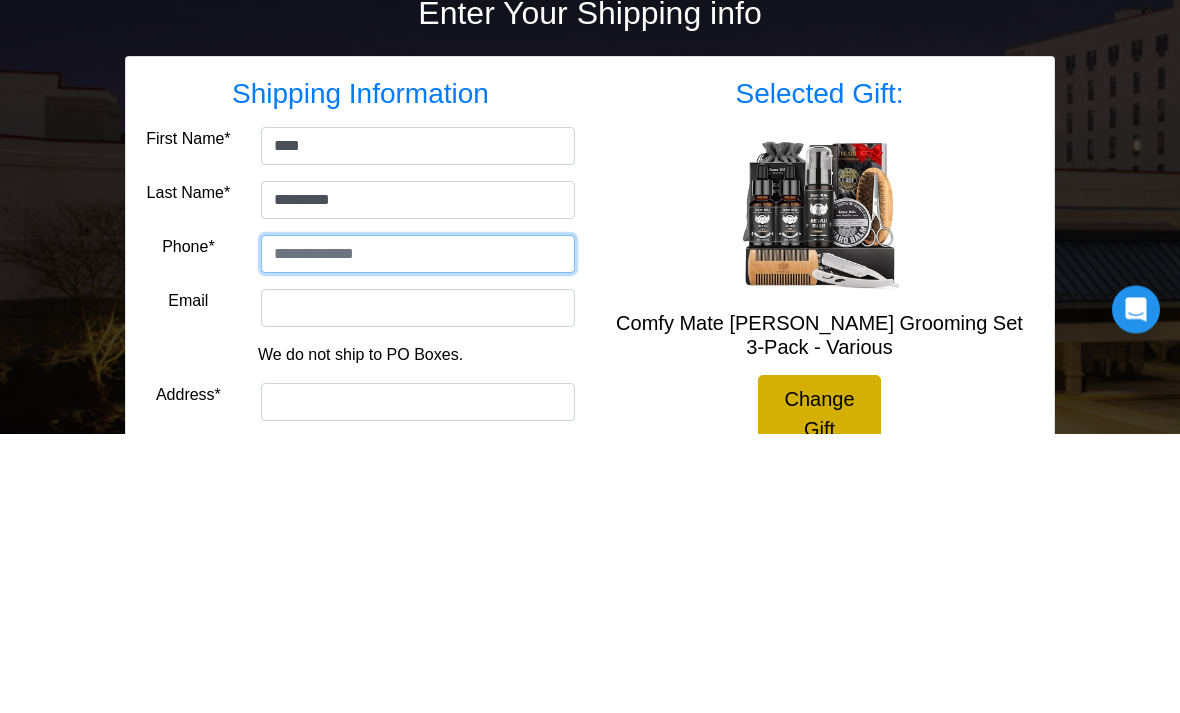 click at bounding box center [418, 534] 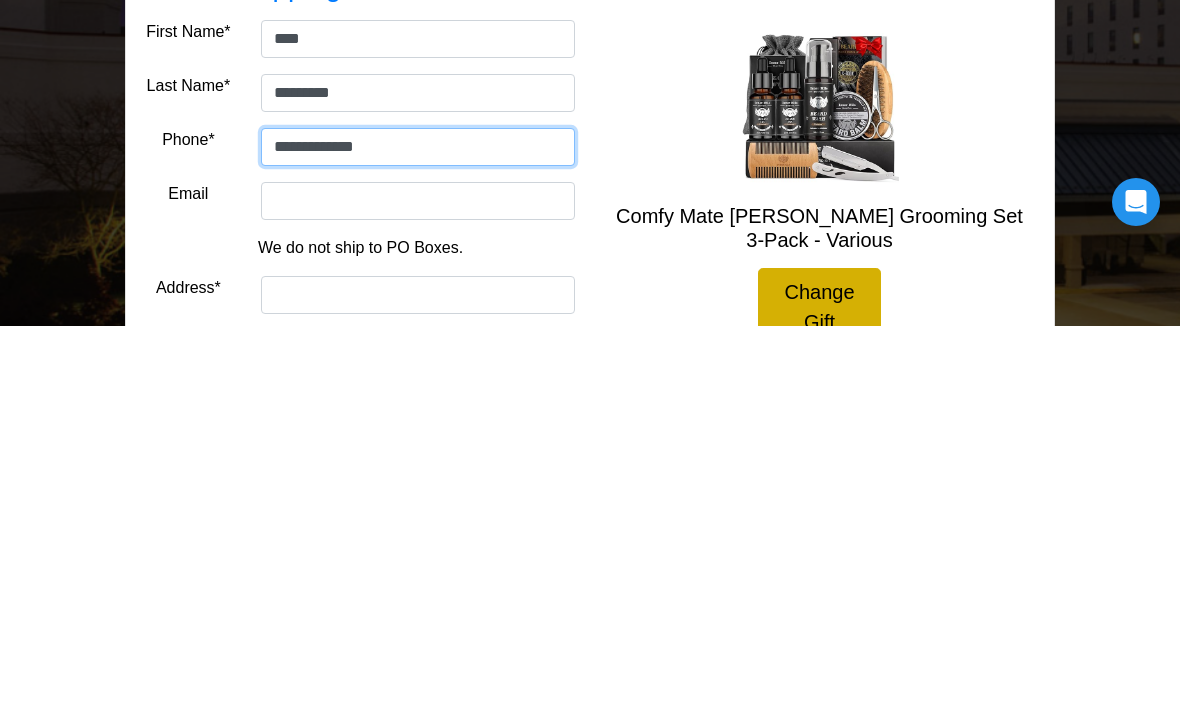 type on "**********" 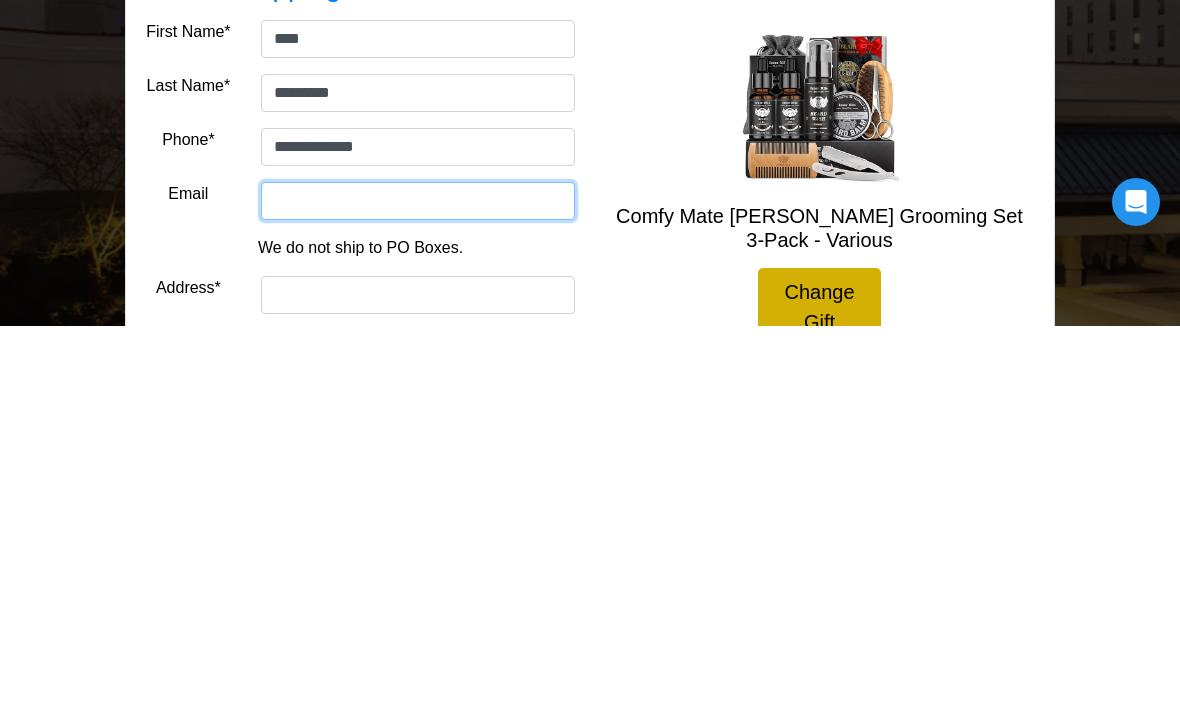 click on "Email" at bounding box center [418, 588] 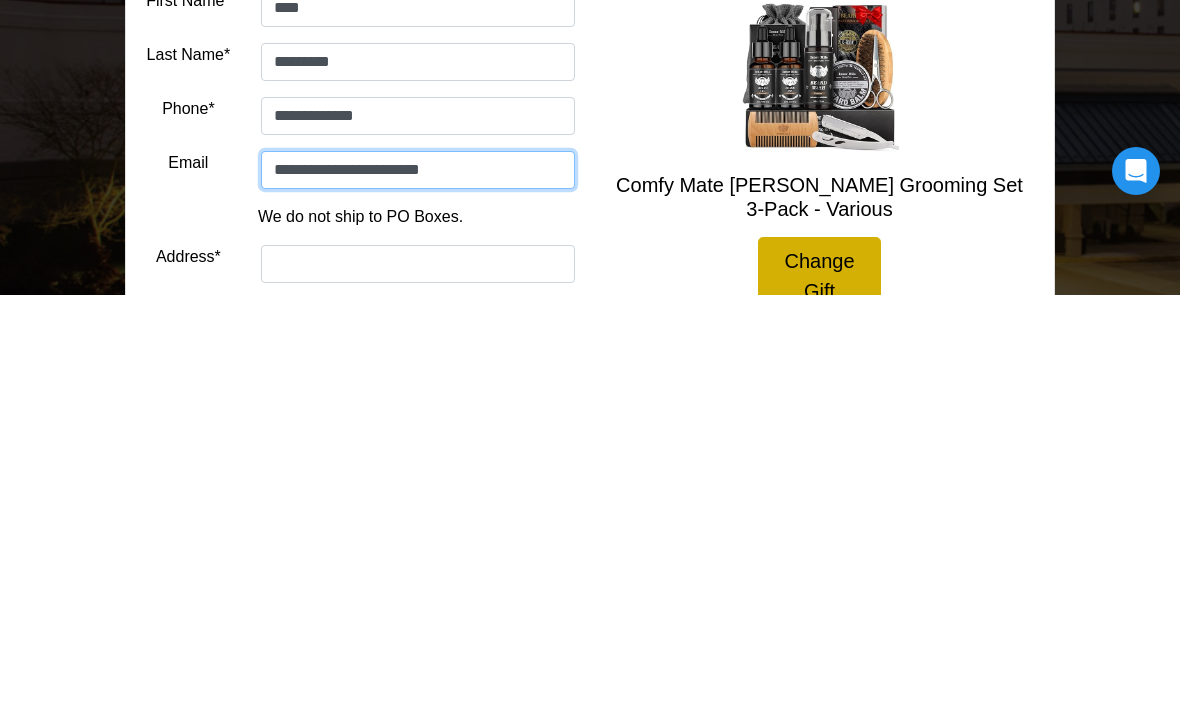 scroll, scrollTop: 95, scrollLeft: 0, axis: vertical 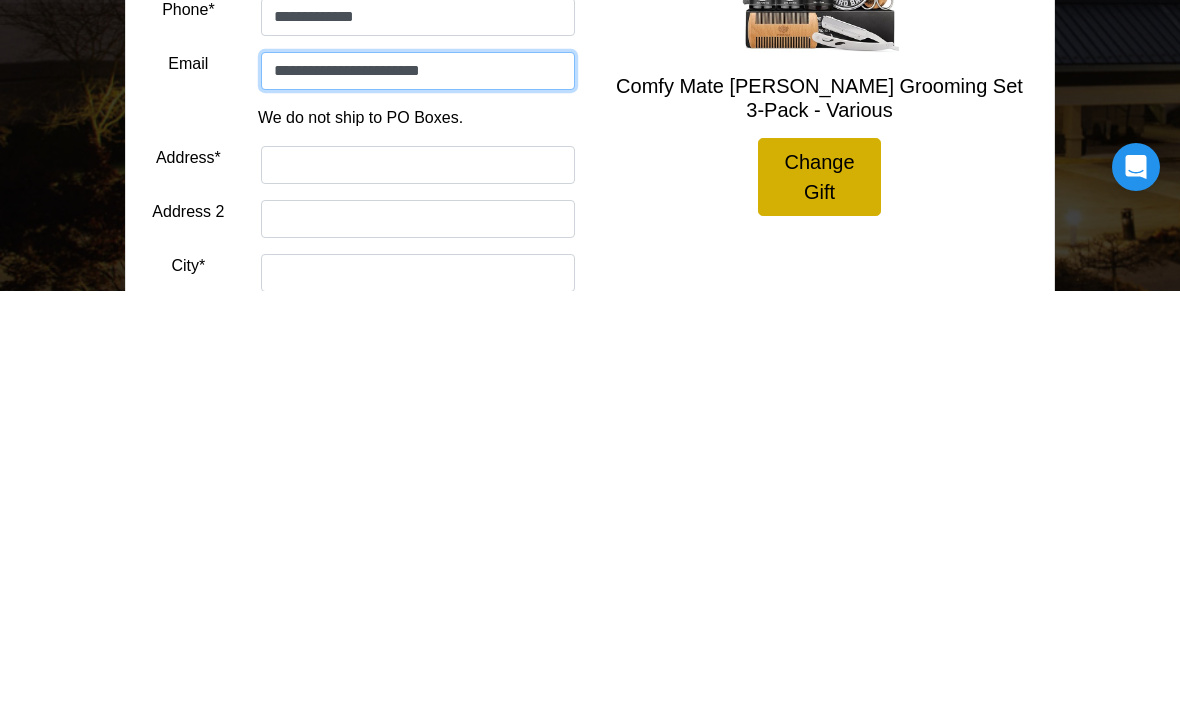 type on "**********" 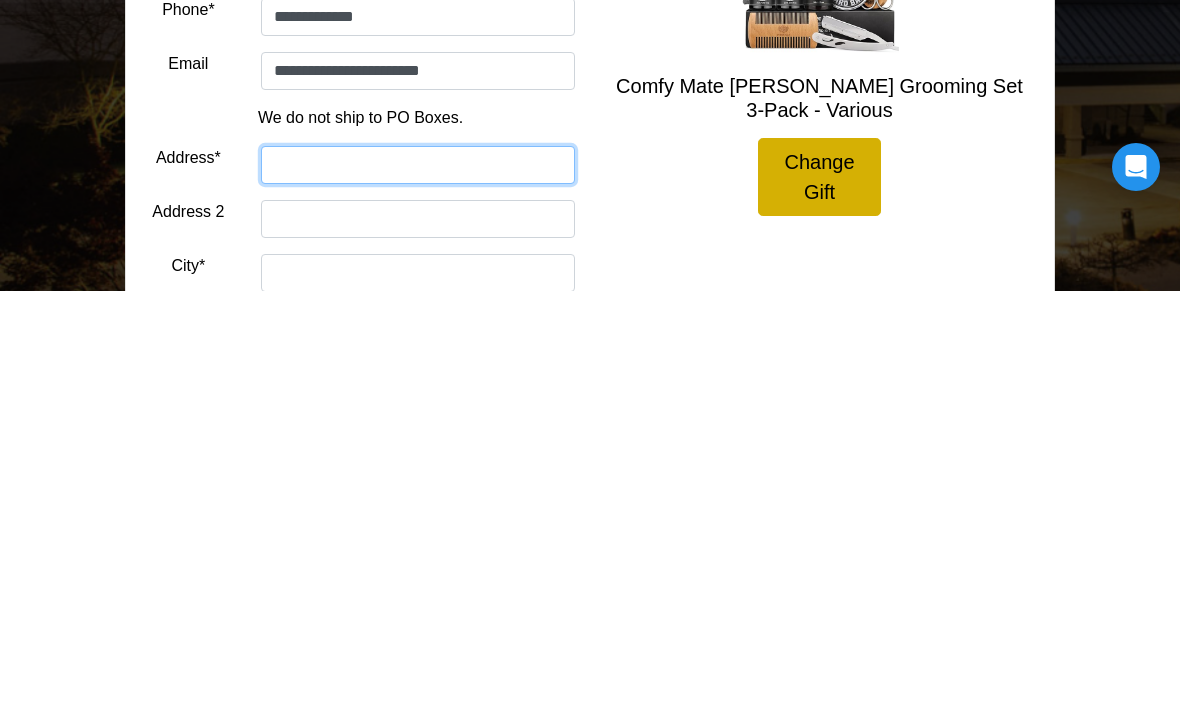 click on "Address*" at bounding box center [418, 587] 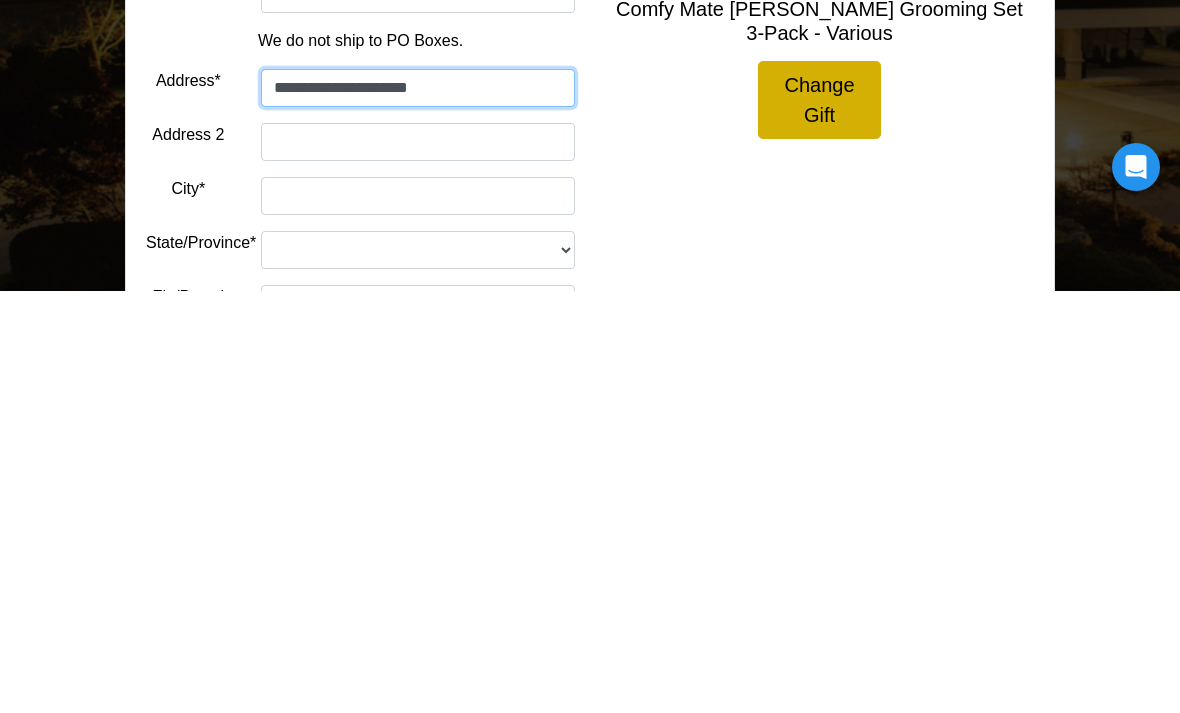scroll, scrollTop: 174, scrollLeft: 0, axis: vertical 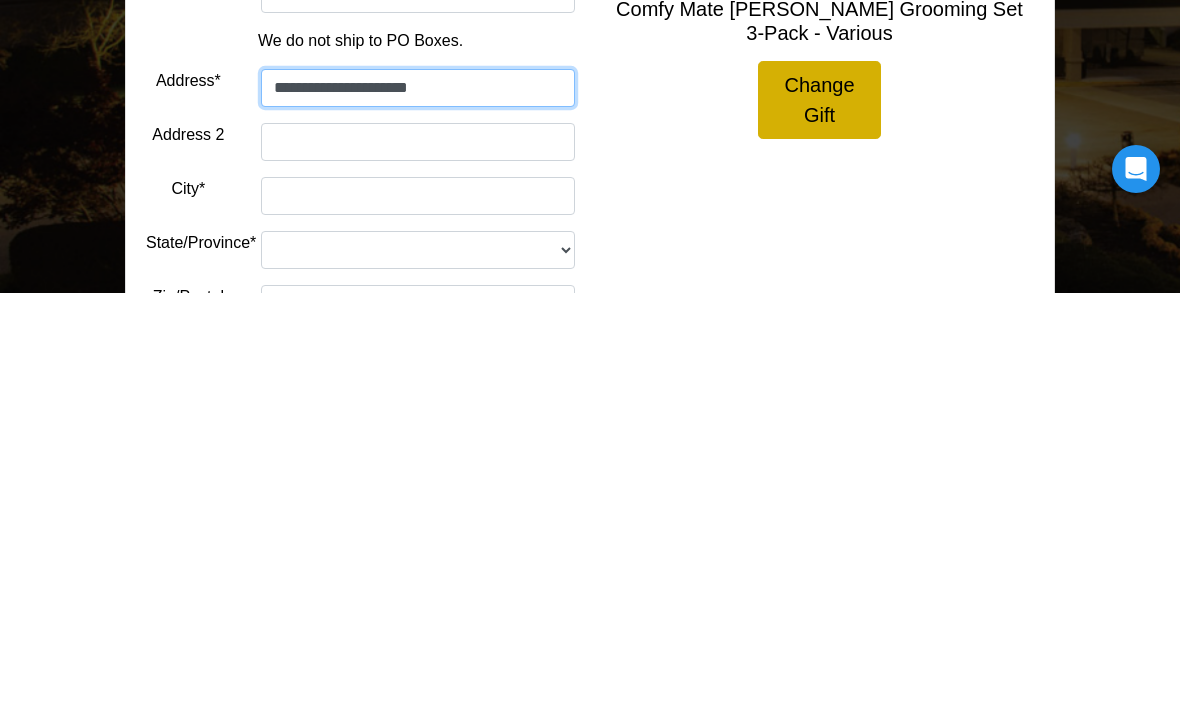 type on "**********" 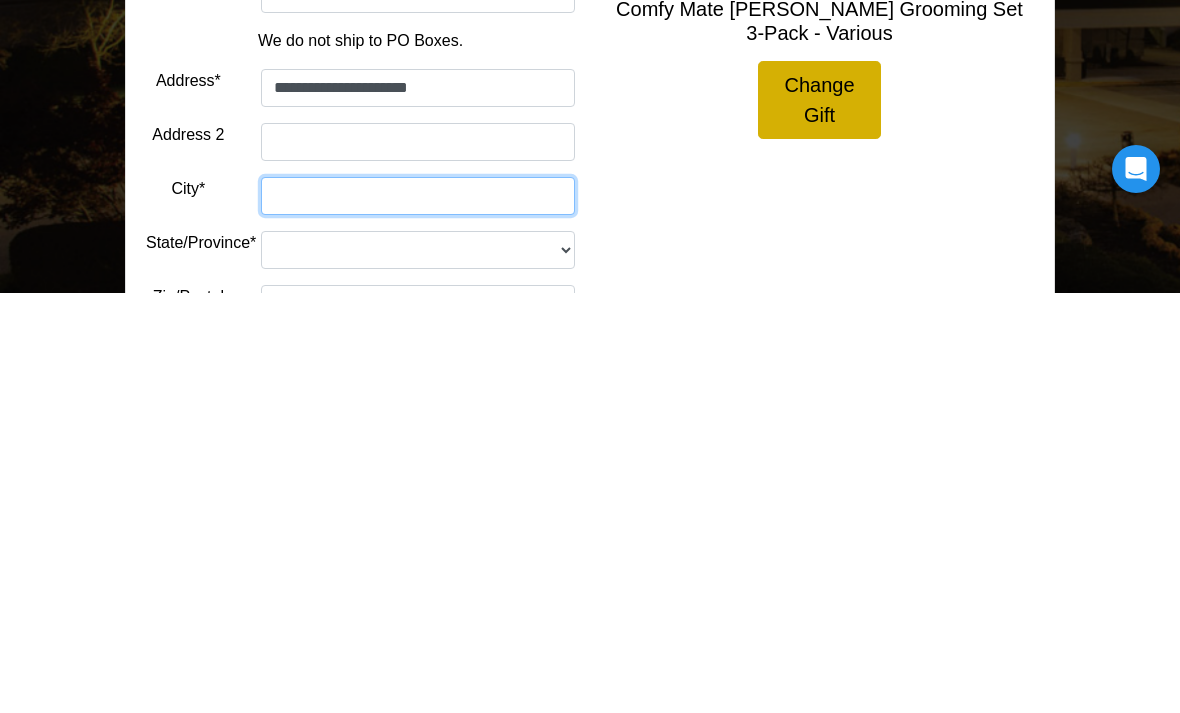 click on "City*" at bounding box center [418, 616] 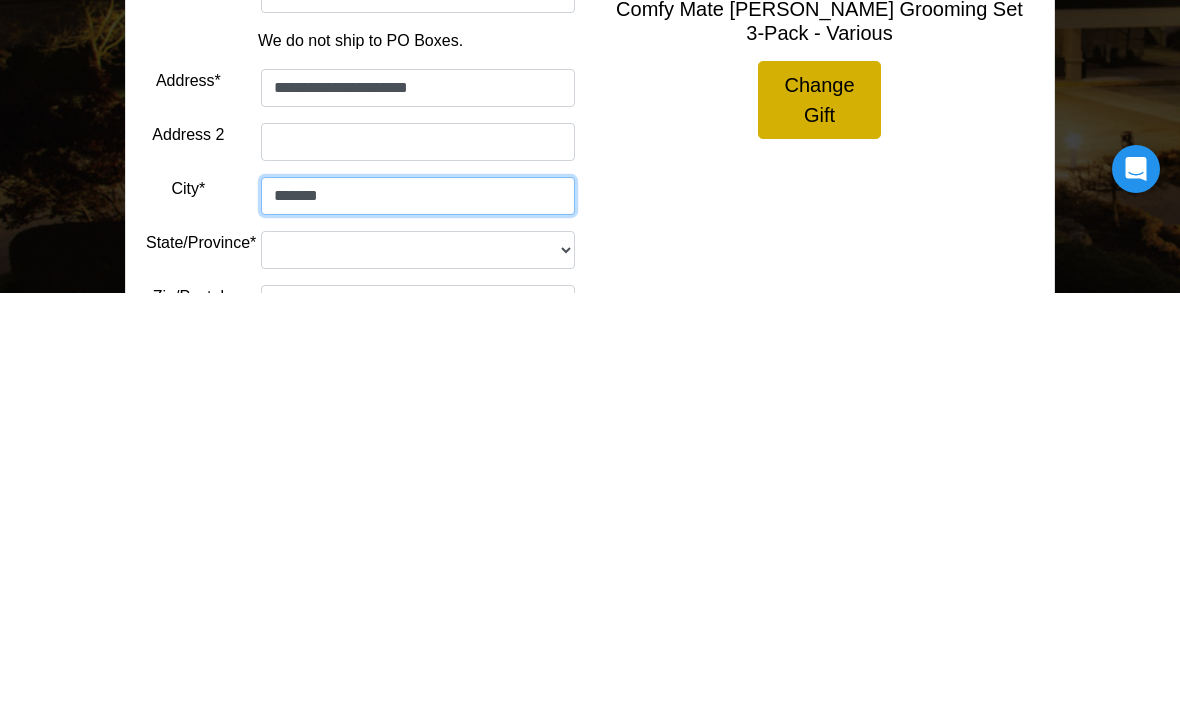 type on "*******" 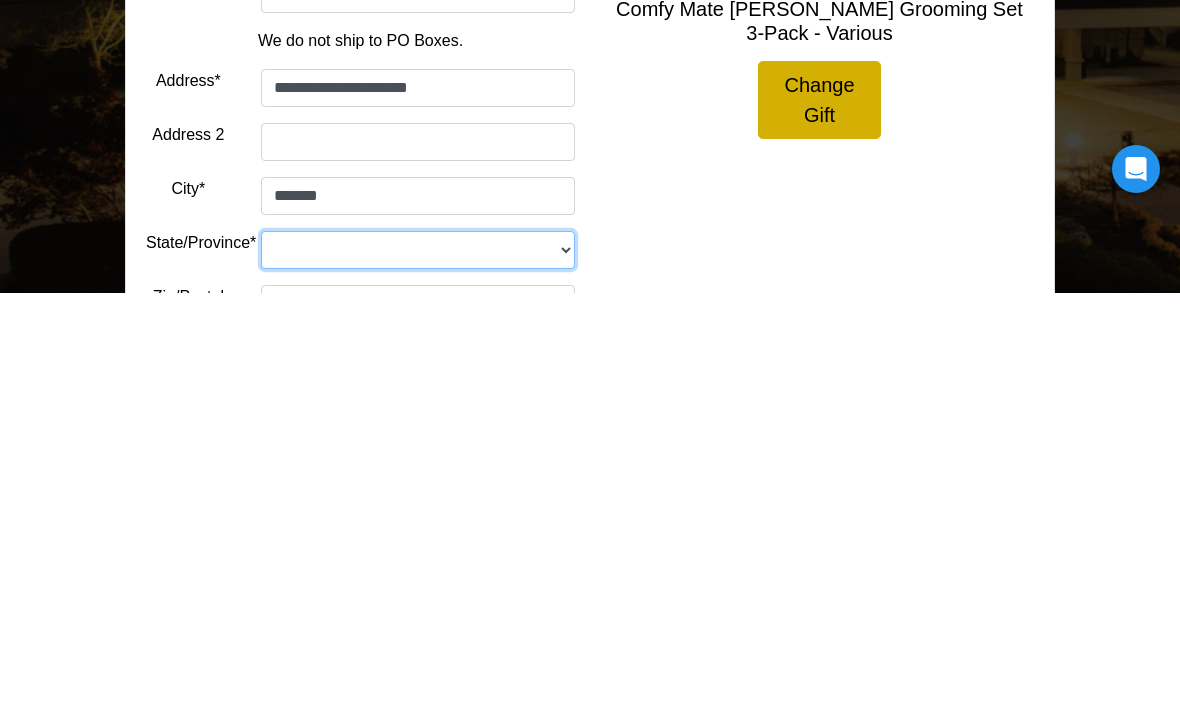 click on "**********" at bounding box center [418, 670] 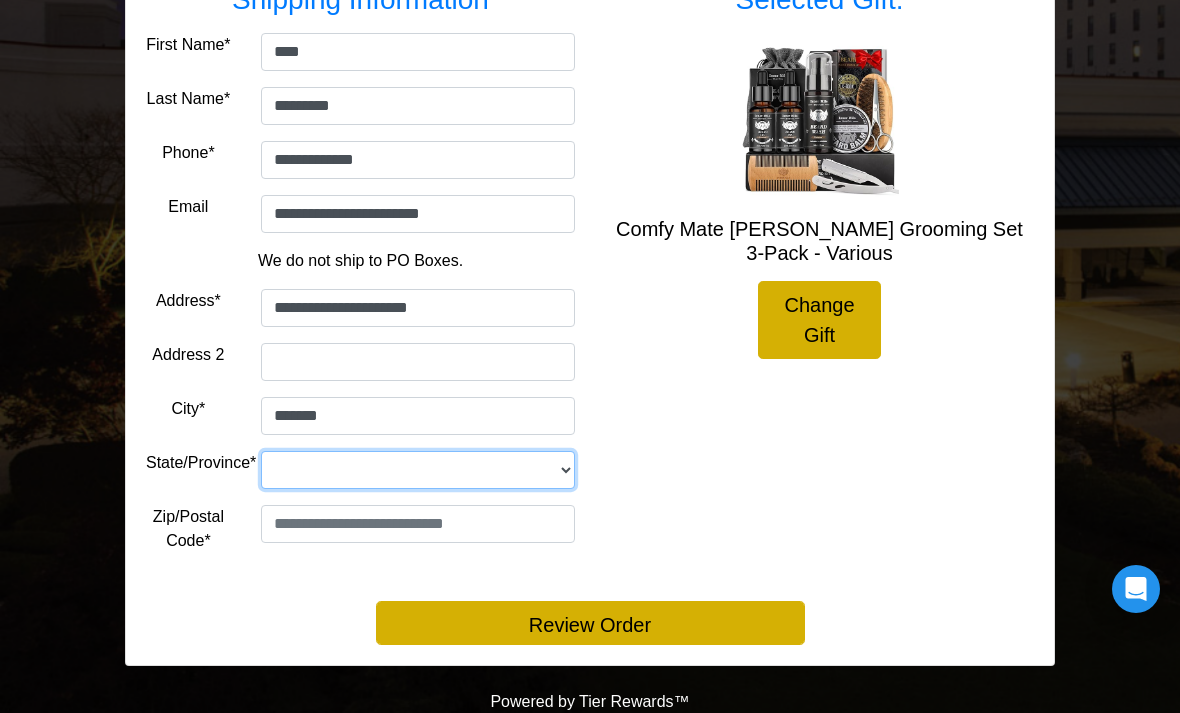 select on "**" 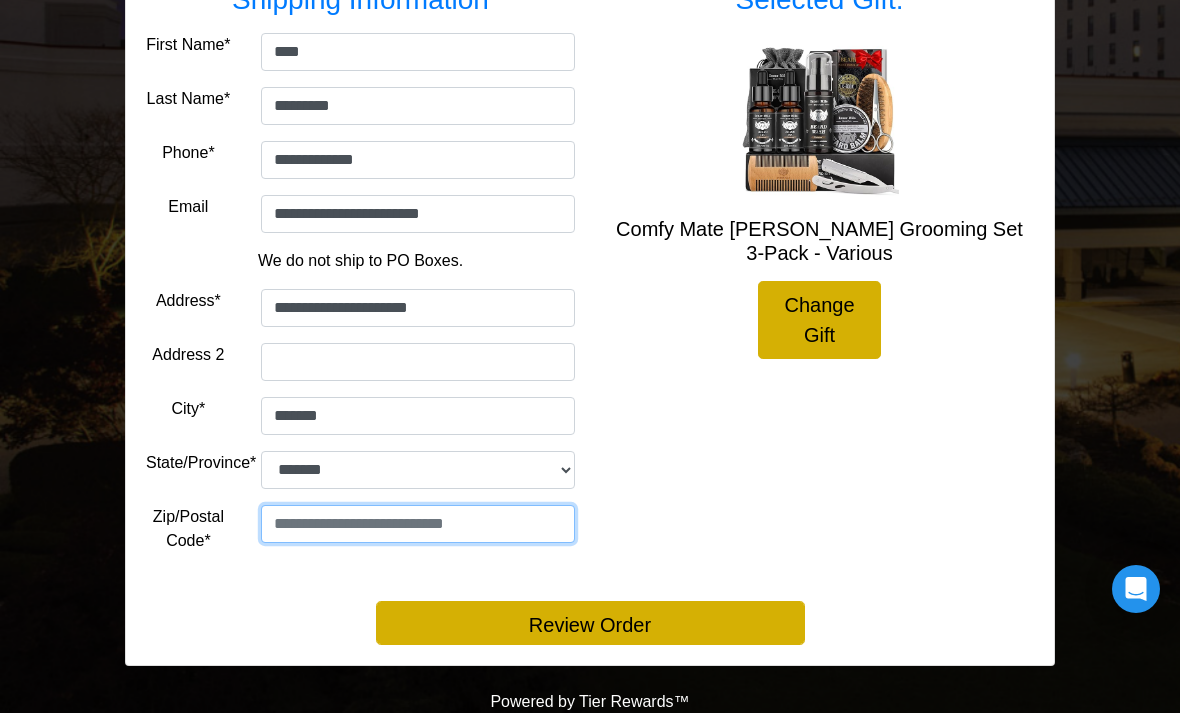 click at bounding box center (418, 524) 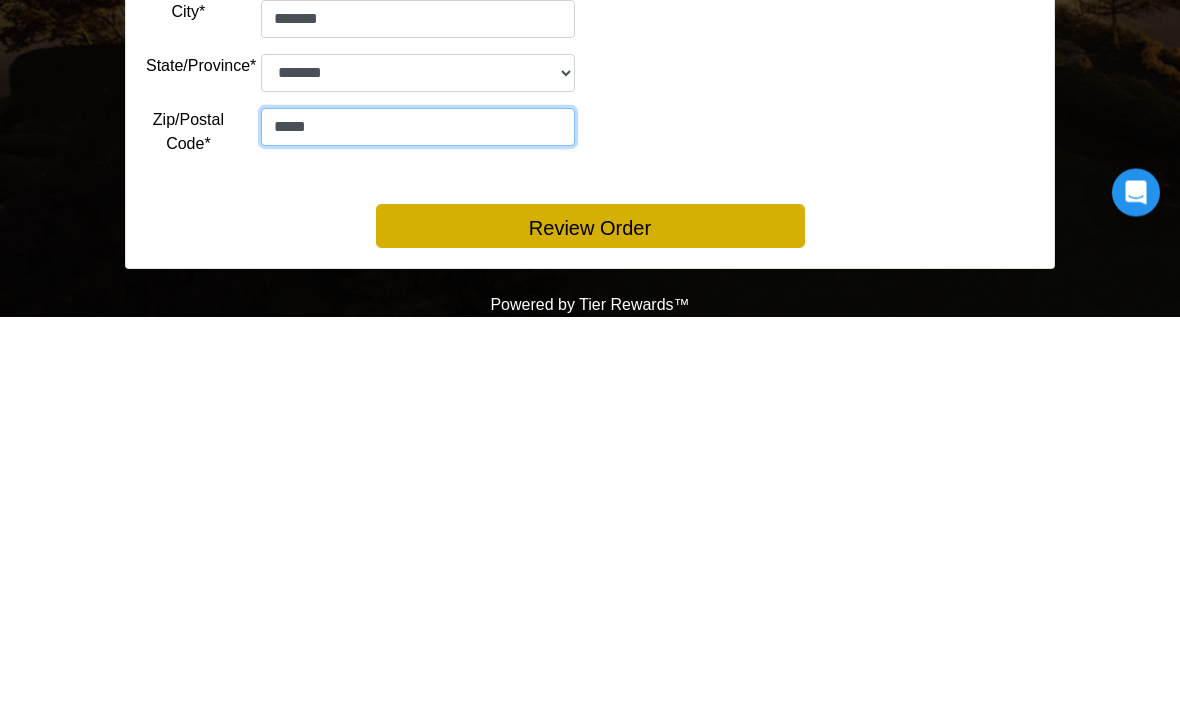 type on "*****" 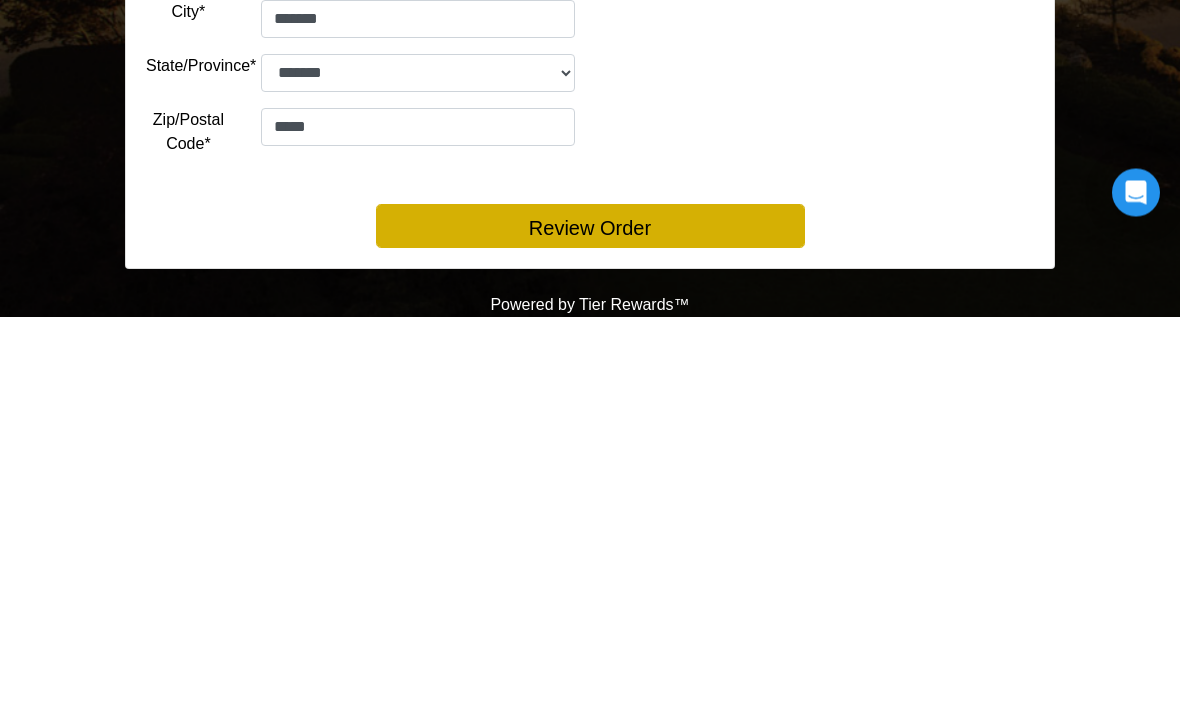 click on "Review Order" at bounding box center (590, 623) 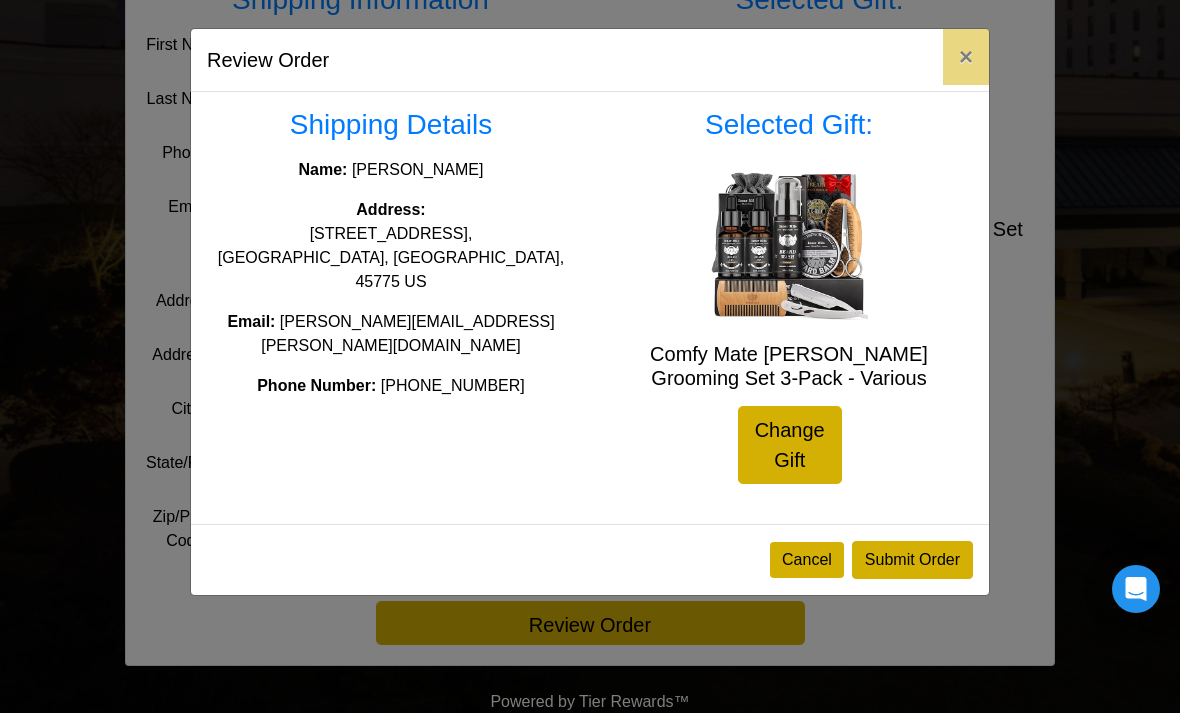 click on "Submit Order" at bounding box center [912, 560] 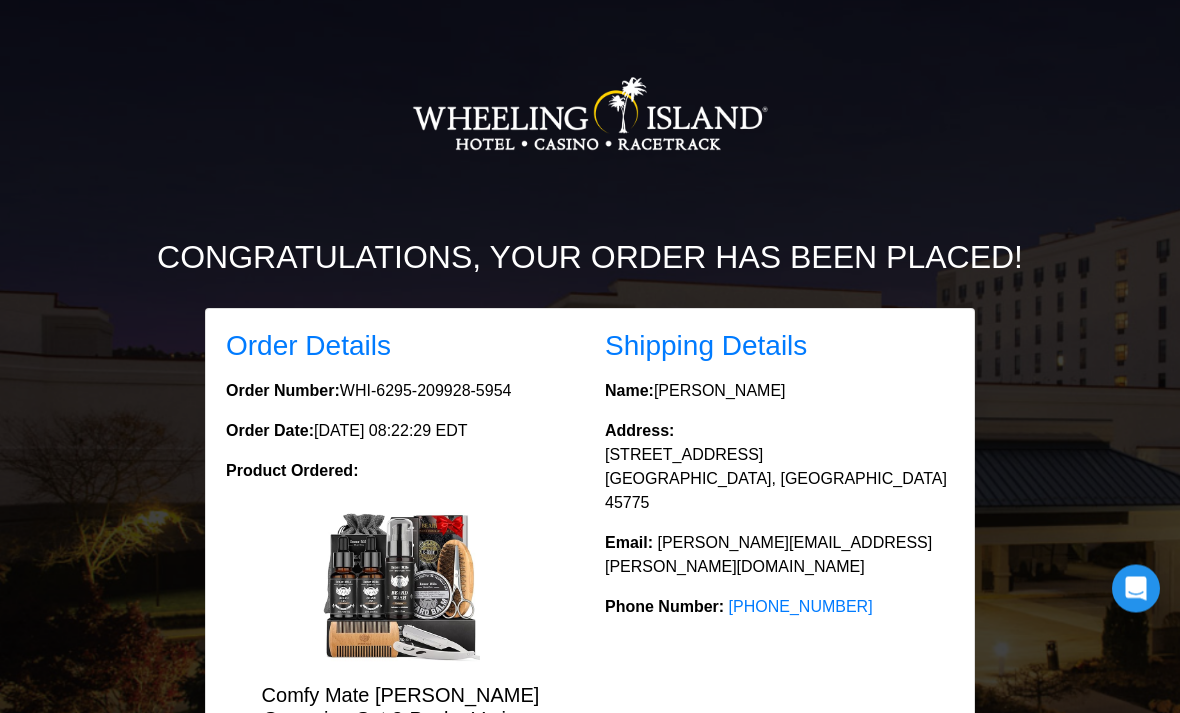 scroll, scrollTop: 0, scrollLeft: 0, axis: both 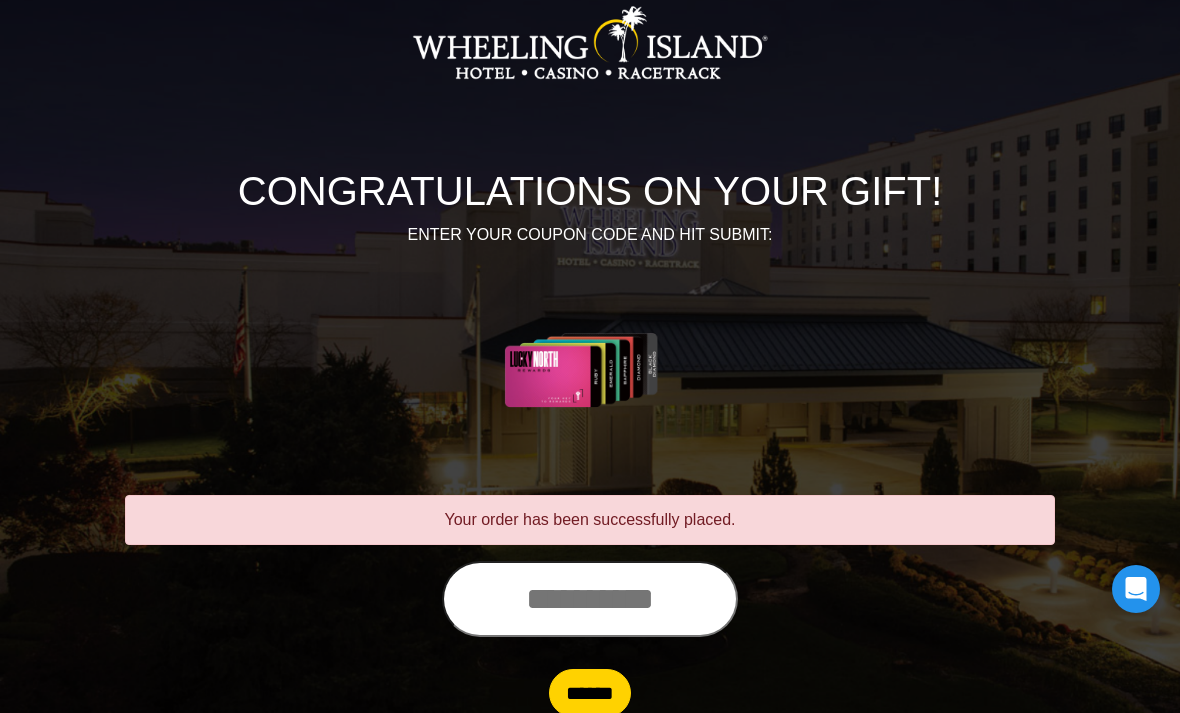 click at bounding box center [590, 599] 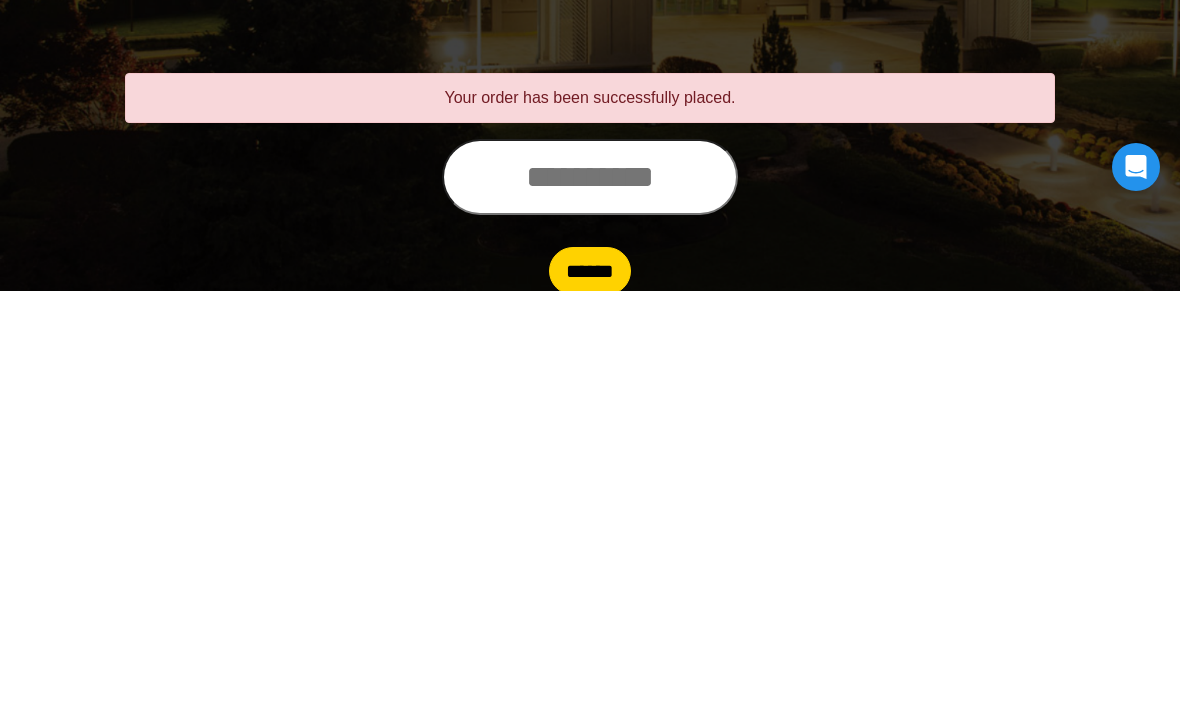 scroll, scrollTop: 147, scrollLeft: 0, axis: vertical 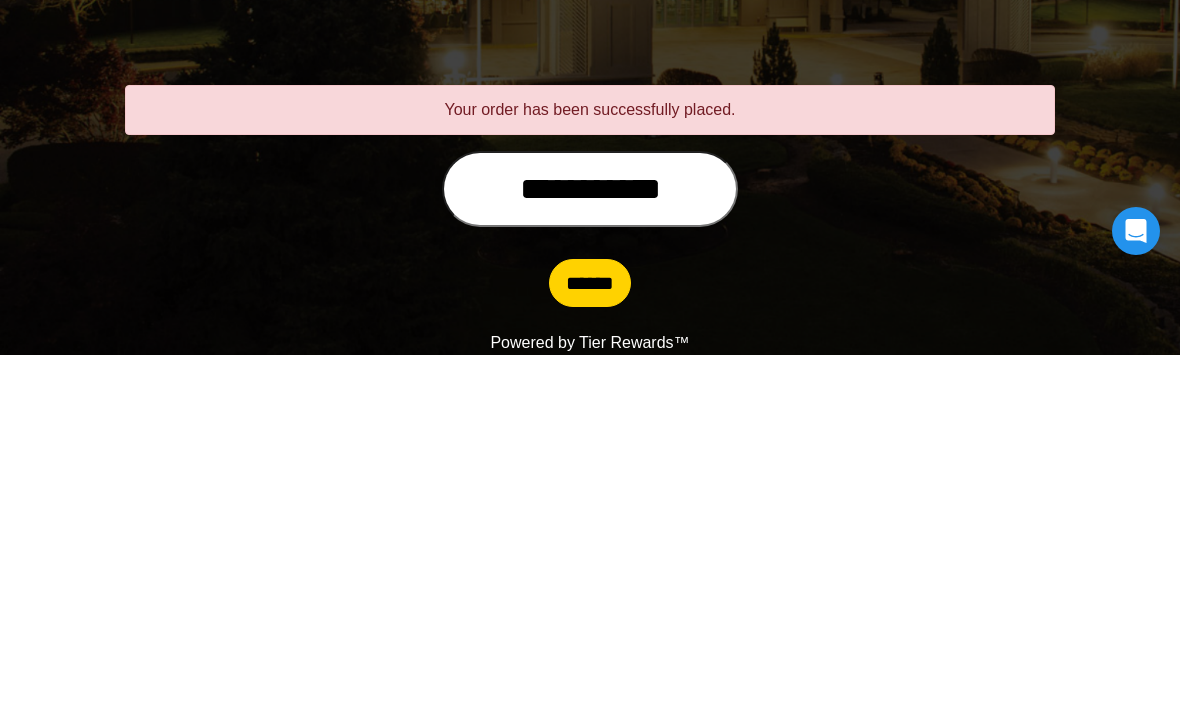 type on "**********" 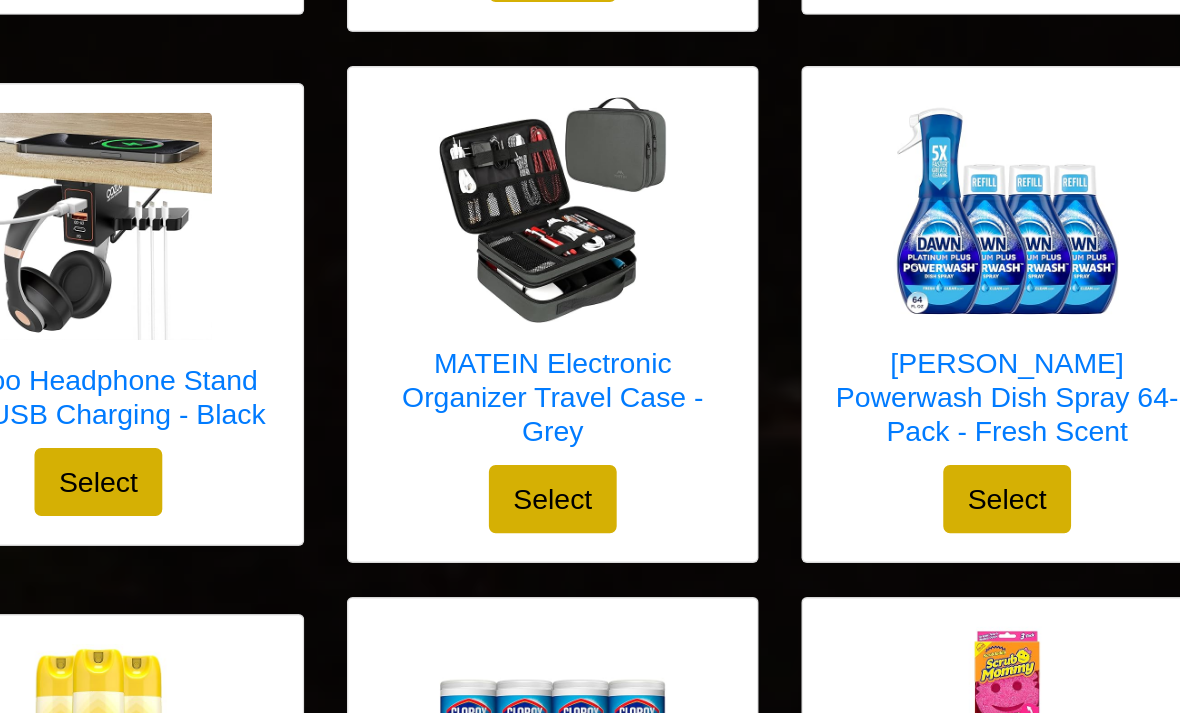 scroll, scrollTop: 4428, scrollLeft: 0, axis: vertical 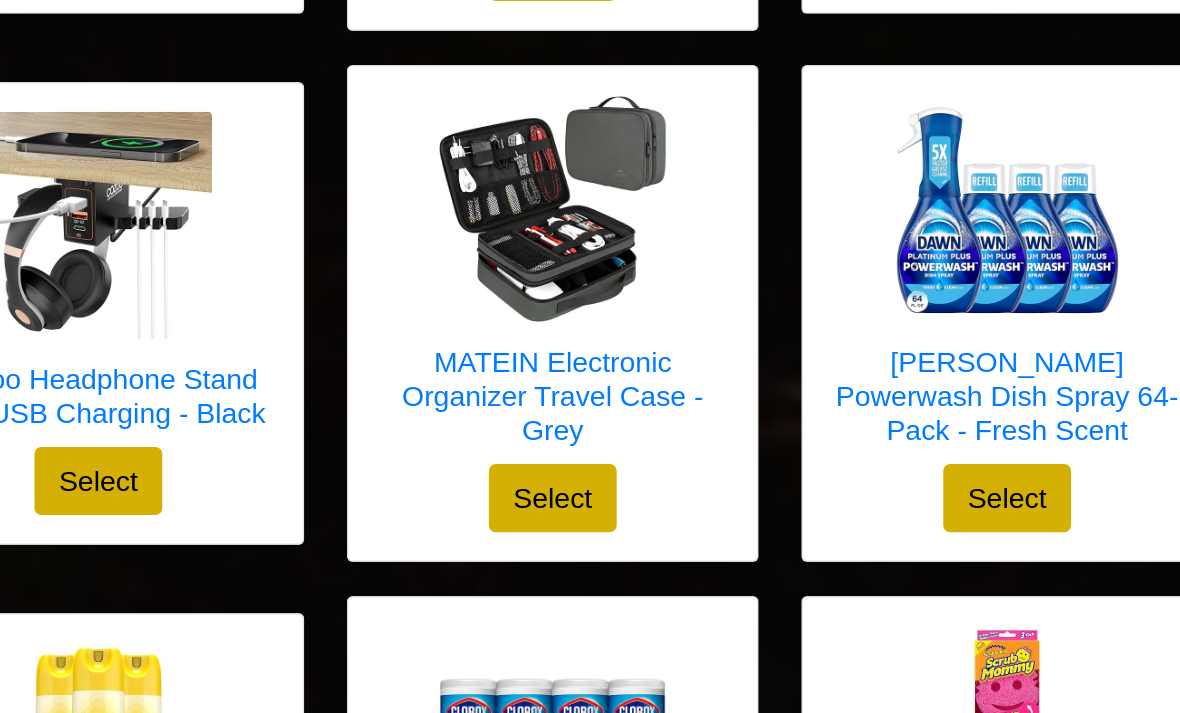 click on "Dawn Powerwash Dish Spray 64-Pack - Fresh Scent" at bounding box center (910, 279) 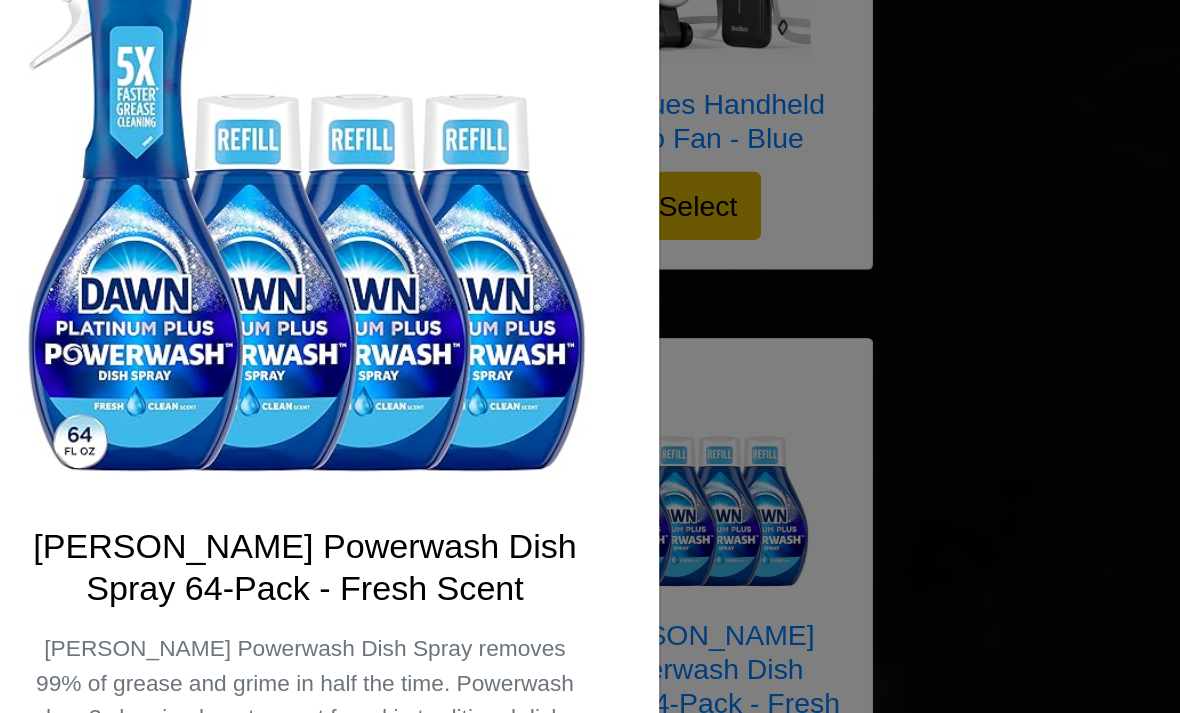 scroll, scrollTop: 213, scrollLeft: 0, axis: vertical 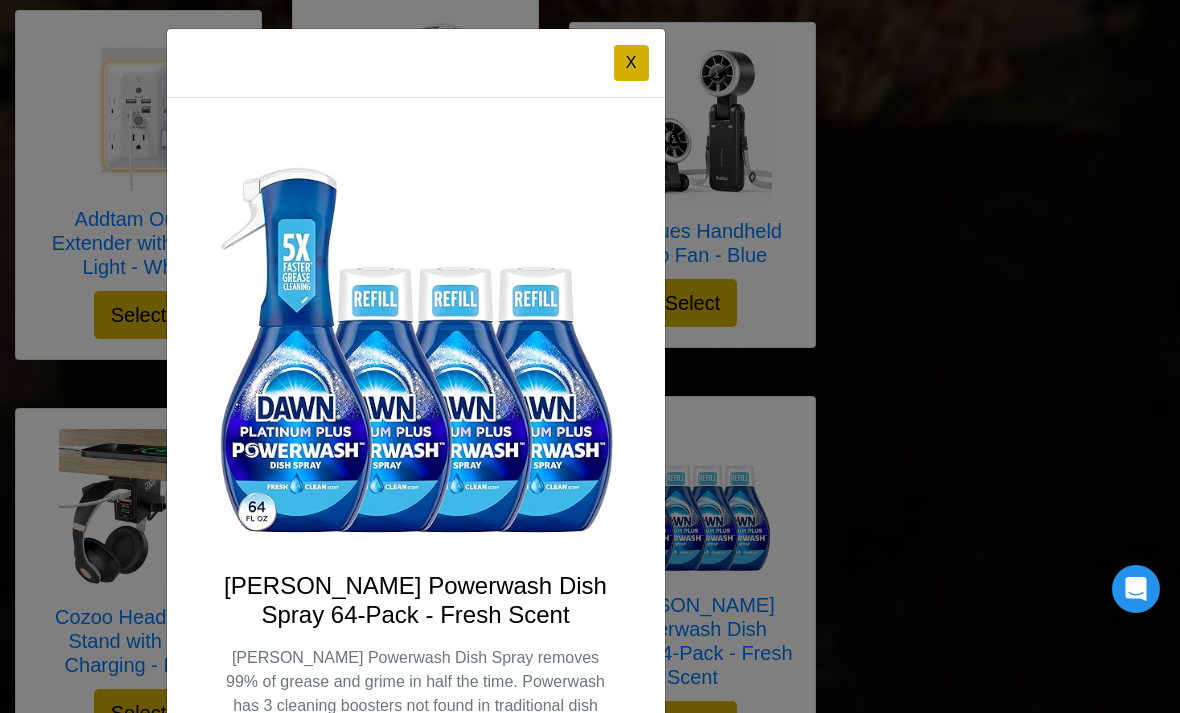 click on "X" at bounding box center (631, 63) 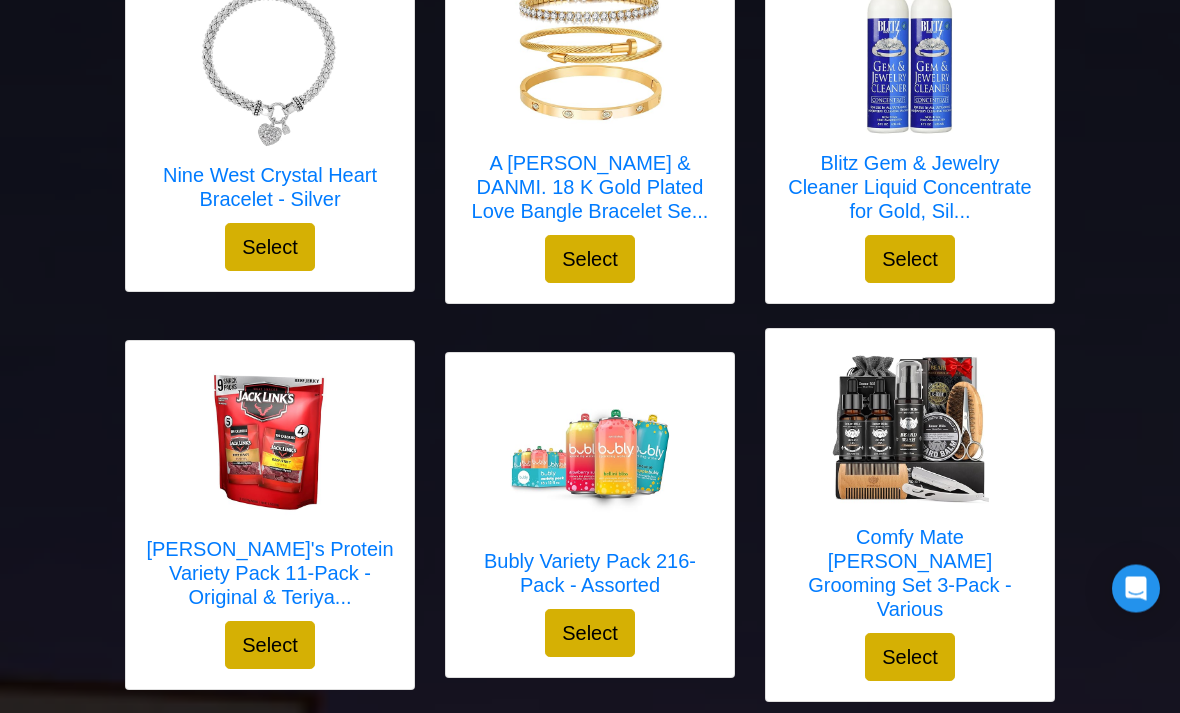 scroll, scrollTop: 1130, scrollLeft: 0, axis: vertical 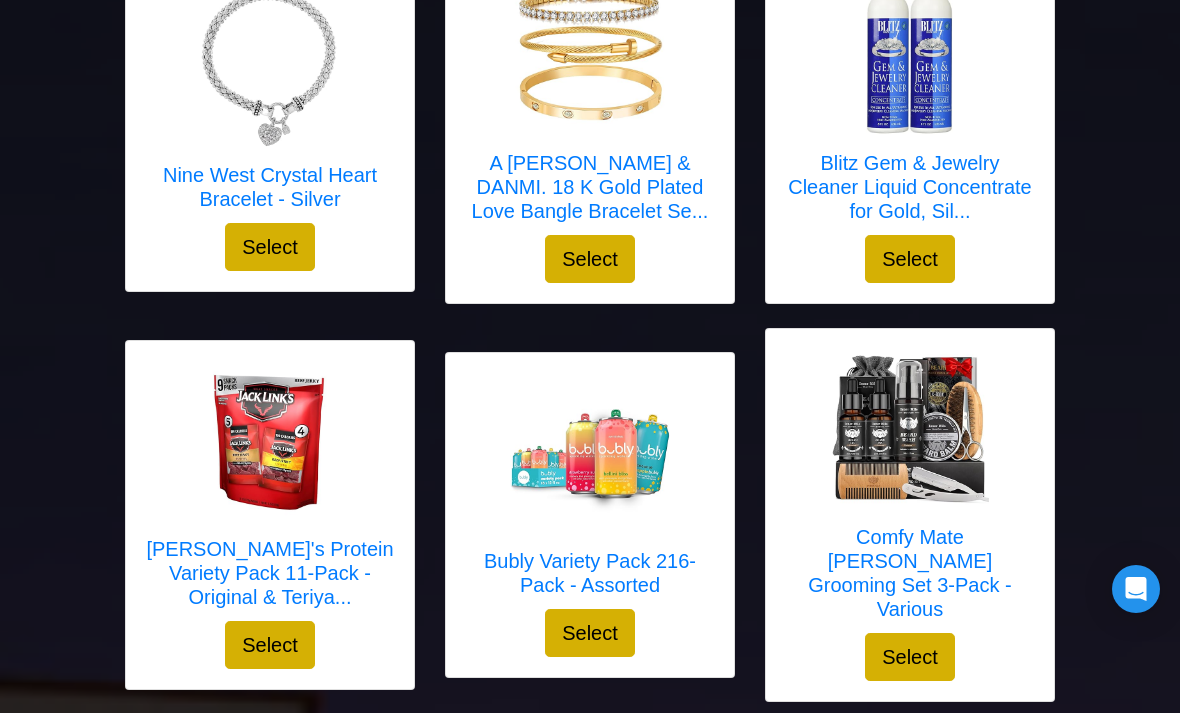 click on "Jack Link's Protein Variety Pack 11-Pack - Original & Teriya..." at bounding box center (270, 573) 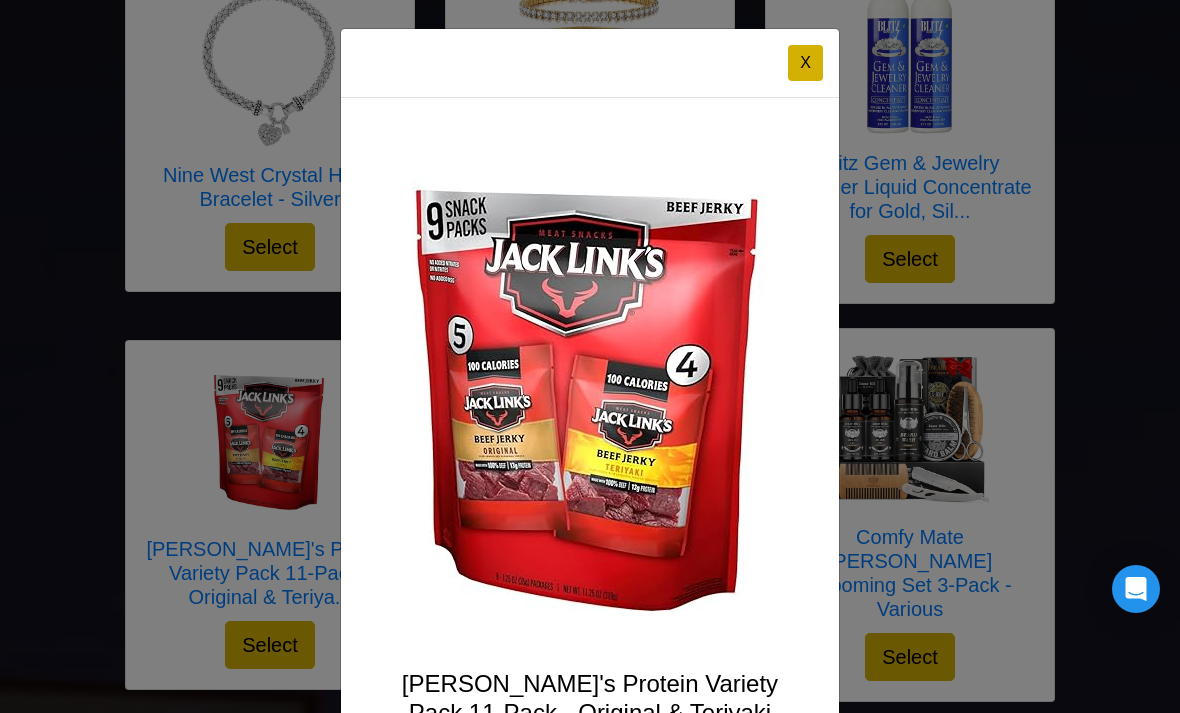 click at bounding box center (590, 396) 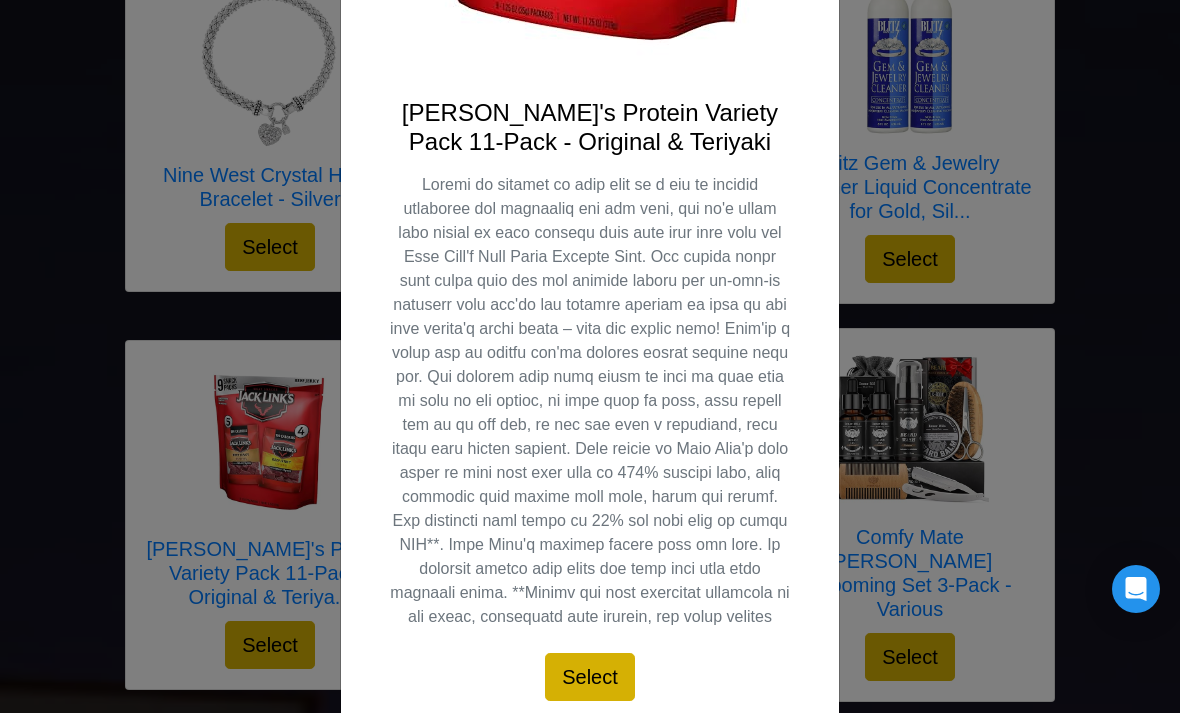 scroll, scrollTop: 570, scrollLeft: 0, axis: vertical 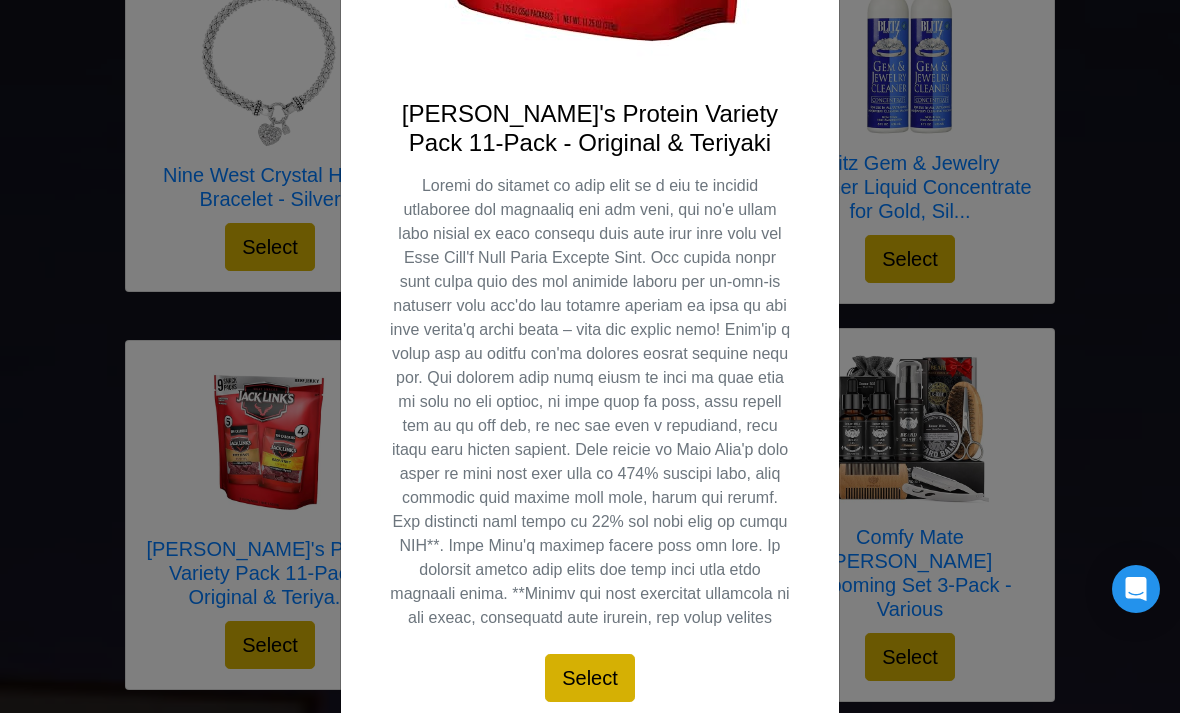 click on "Select" at bounding box center [590, 678] 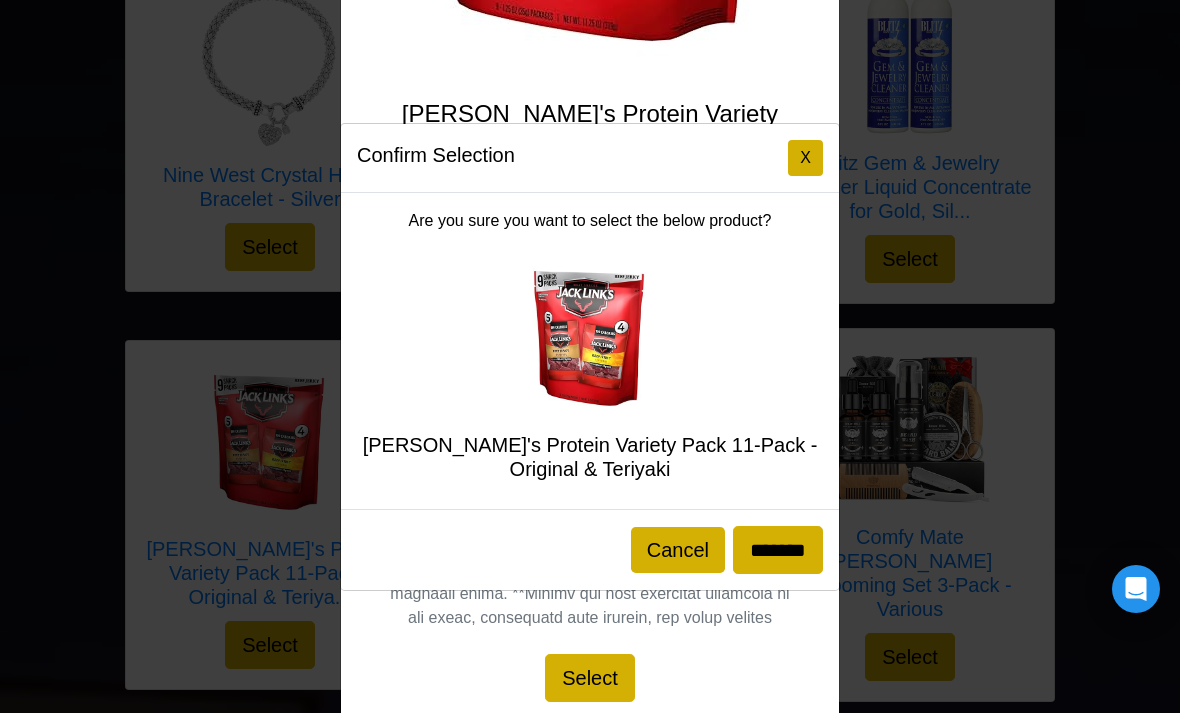 click on "*******" at bounding box center (778, 550) 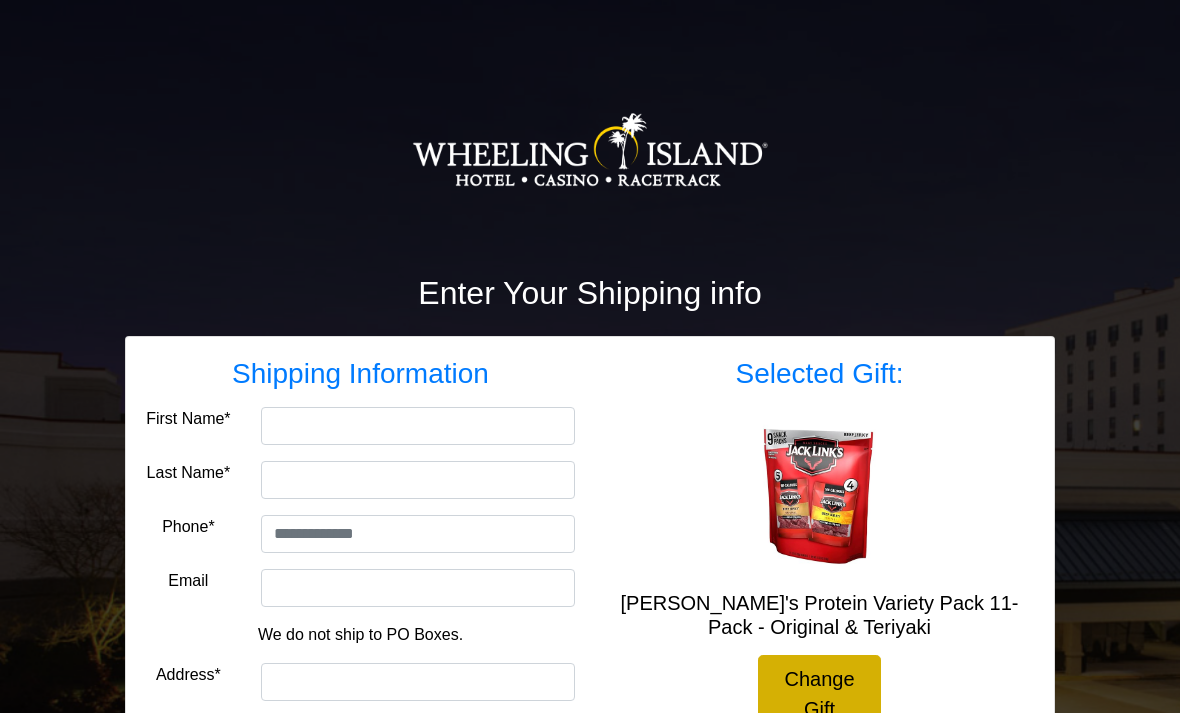 scroll, scrollTop: 0, scrollLeft: 0, axis: both 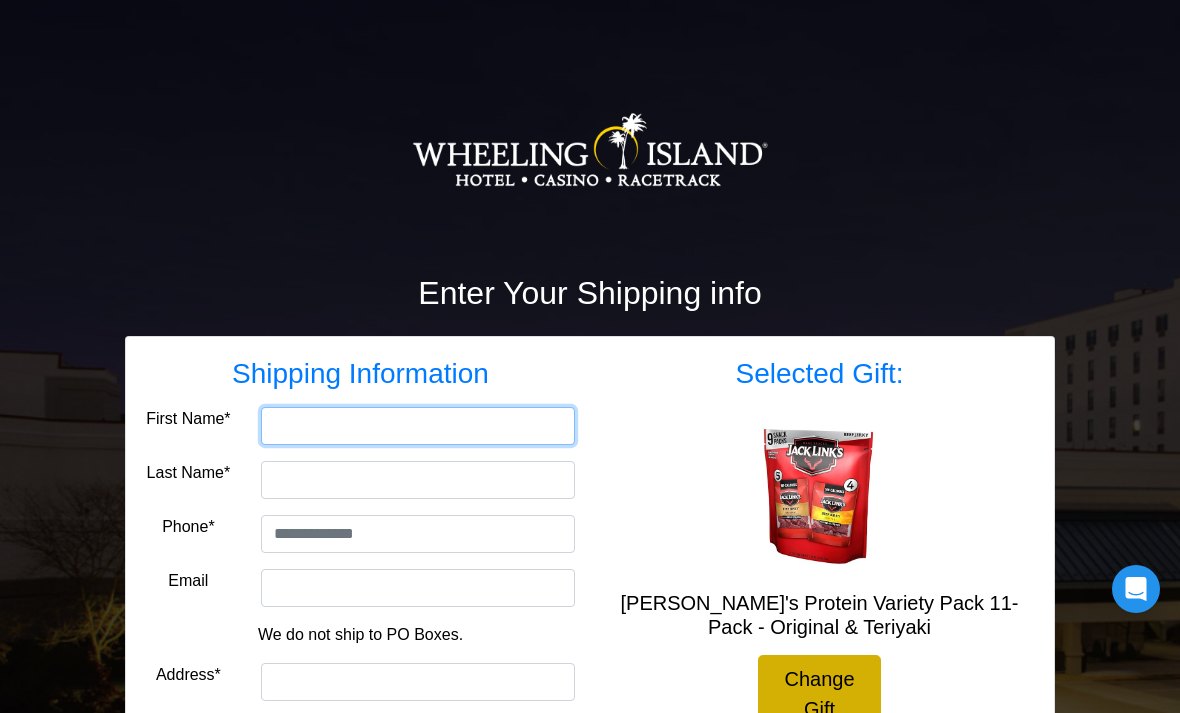 click on "First Name*" at bounding box center [418, 426] 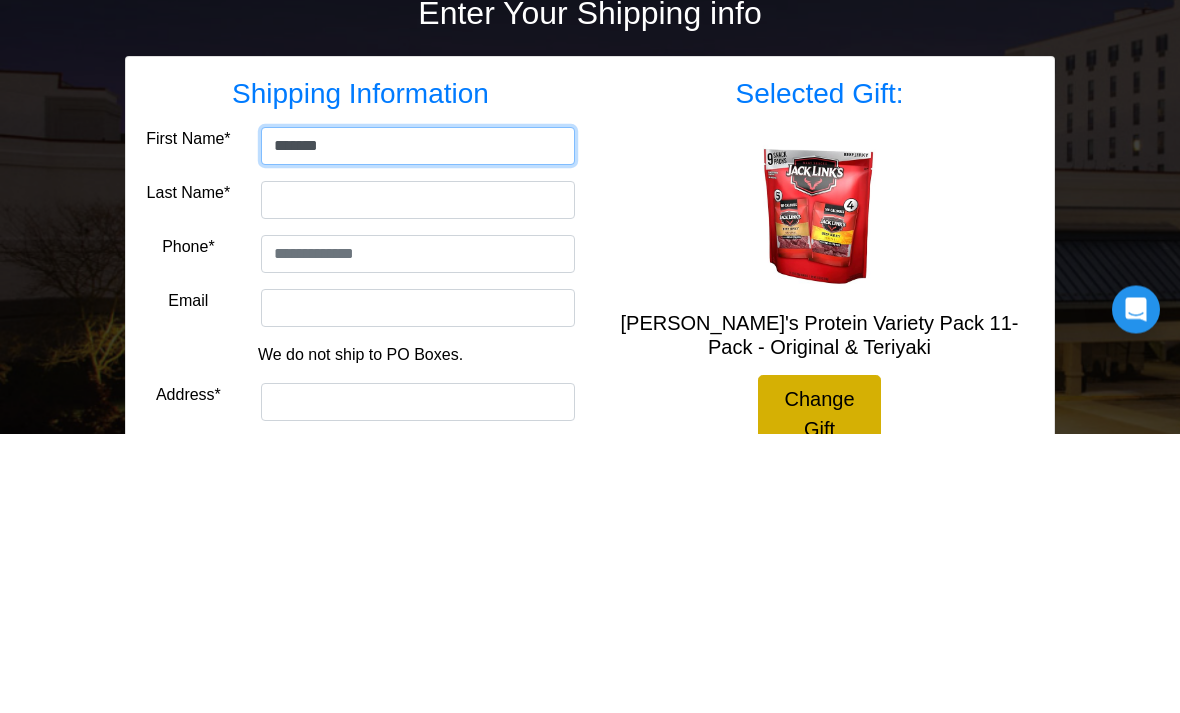 type on "*******" 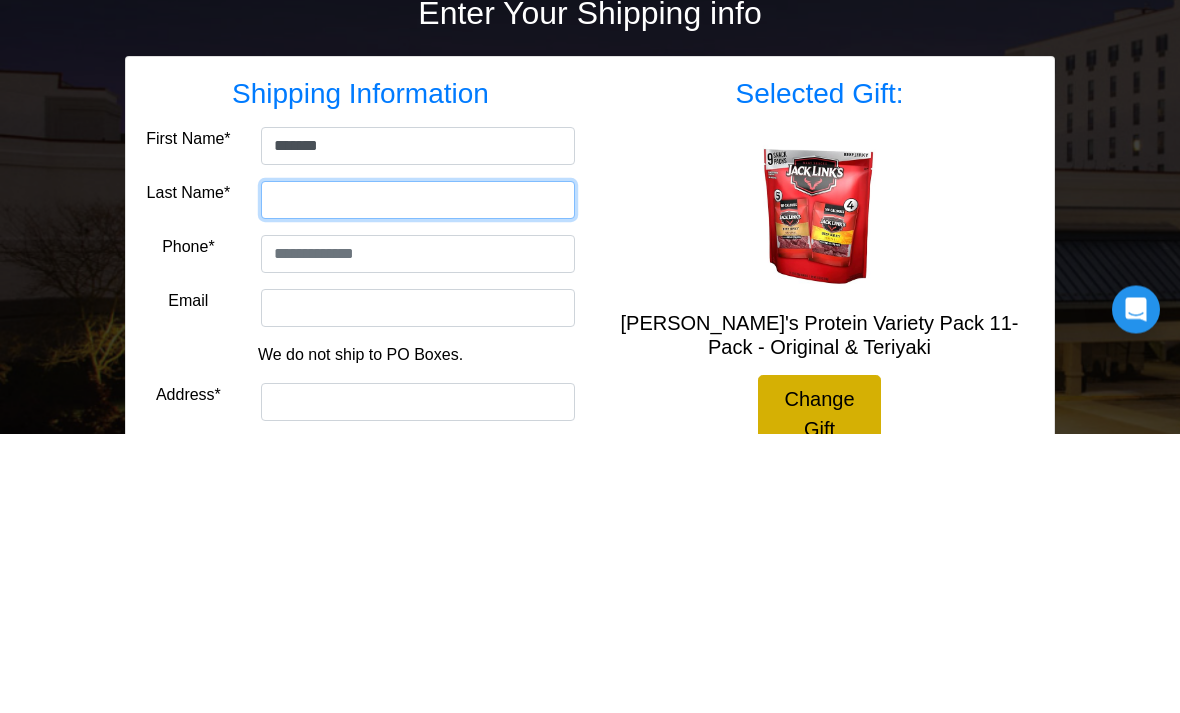 click on "Last Name*" at bounding box center [418, 480] 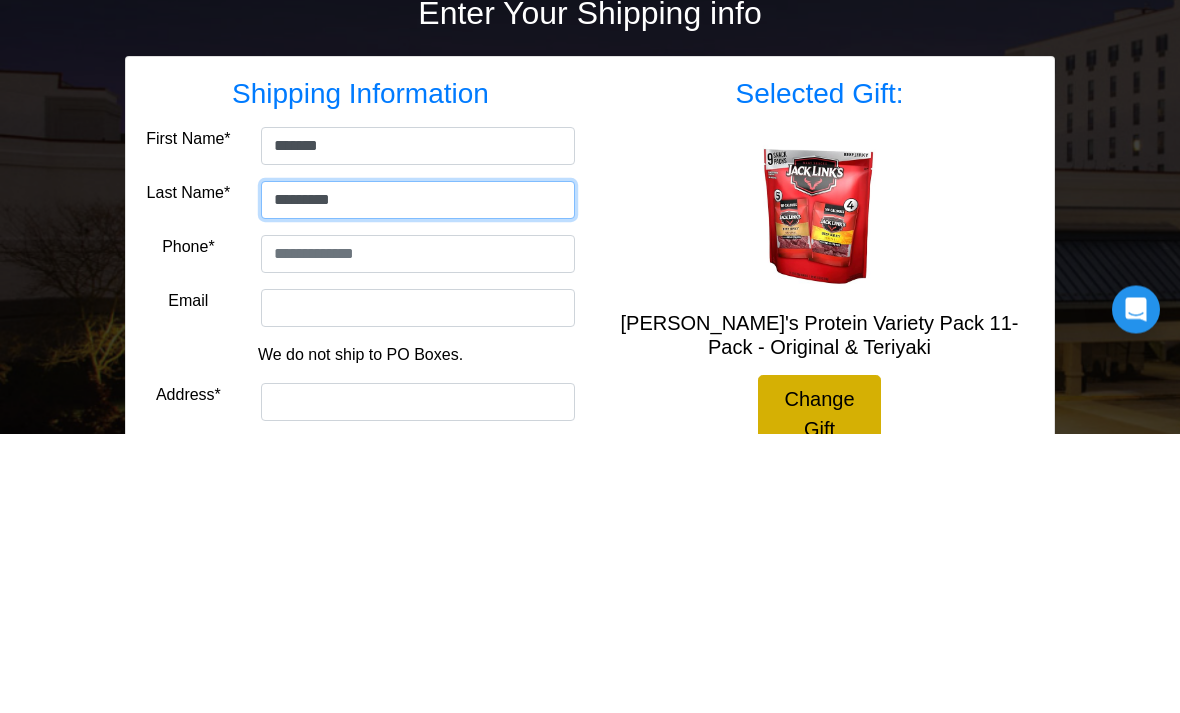 type on "*********" 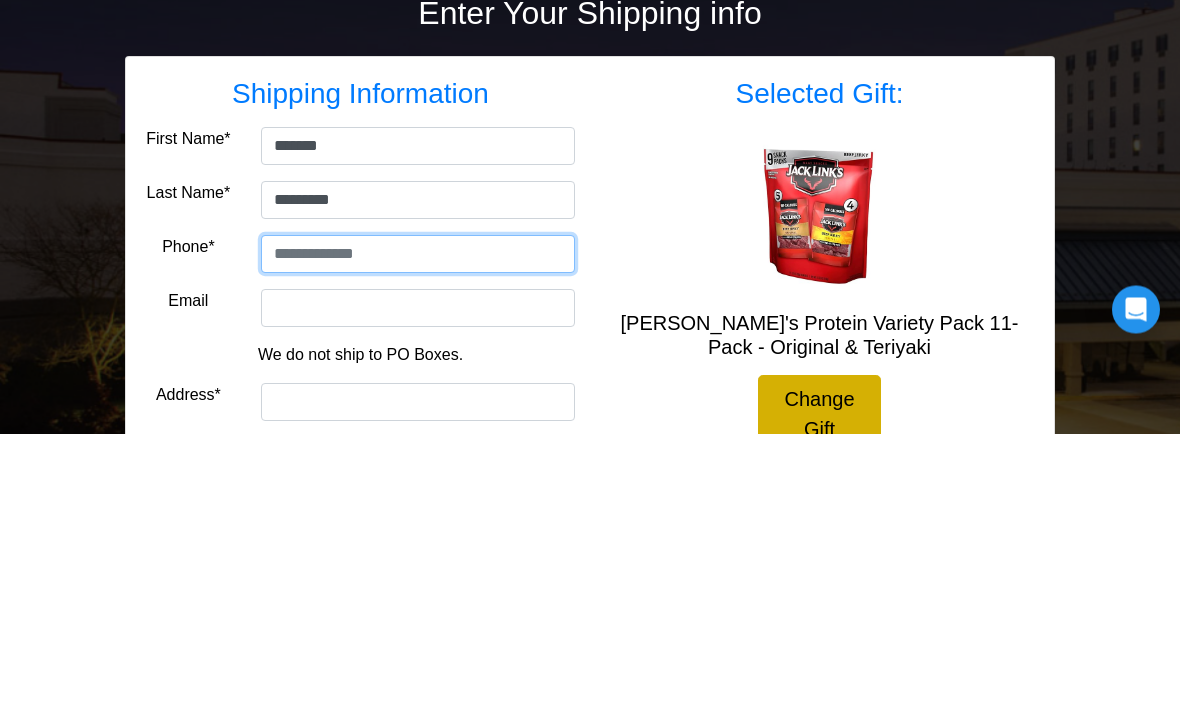 click at bounding box center (418, 534) 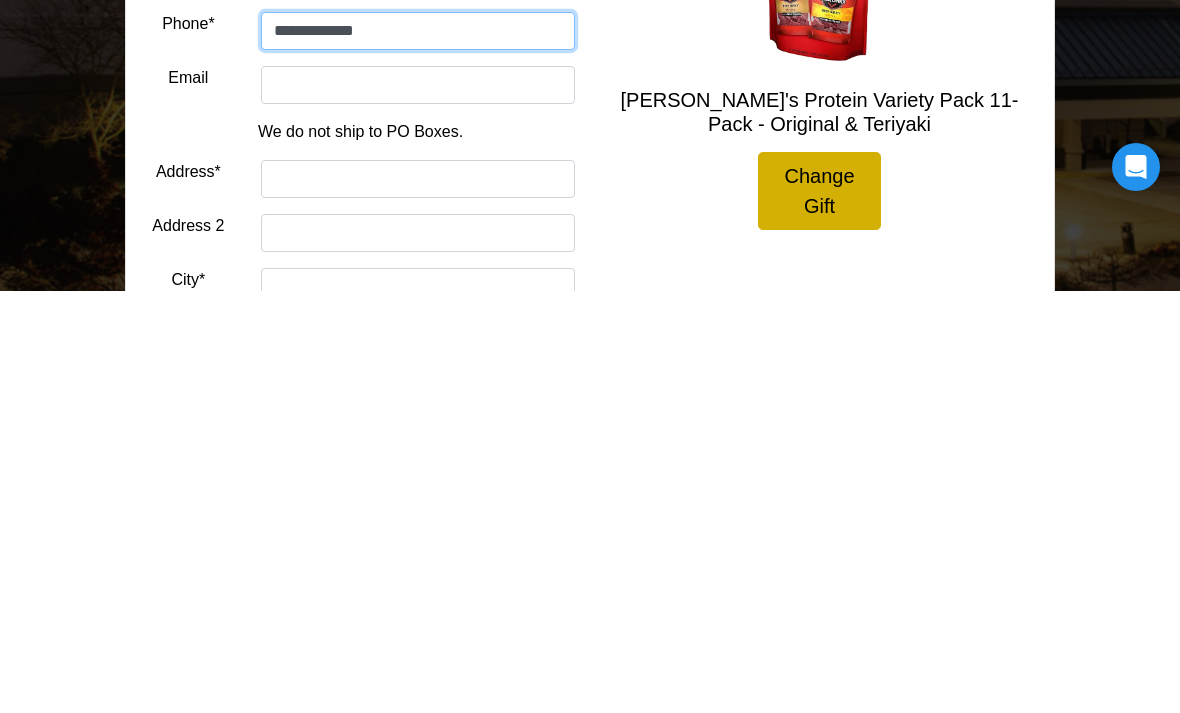 scroll, scrollTop: 83, scrollLeft: 0, axis: vertical 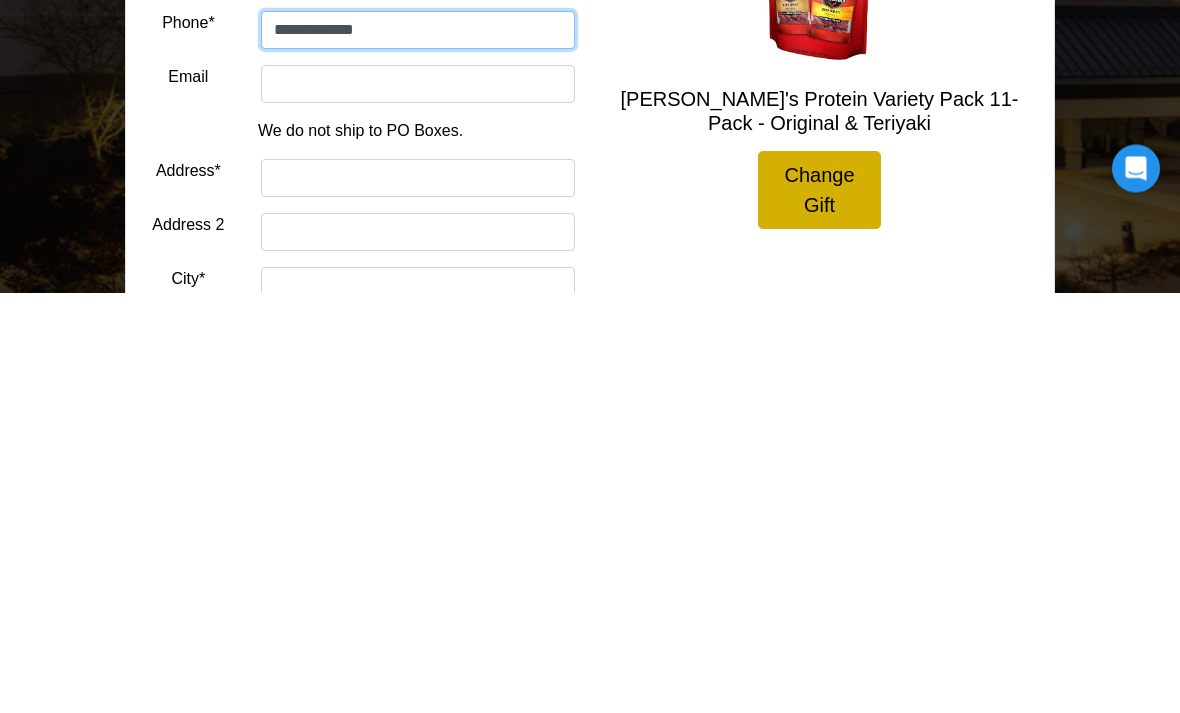 type on "**********" 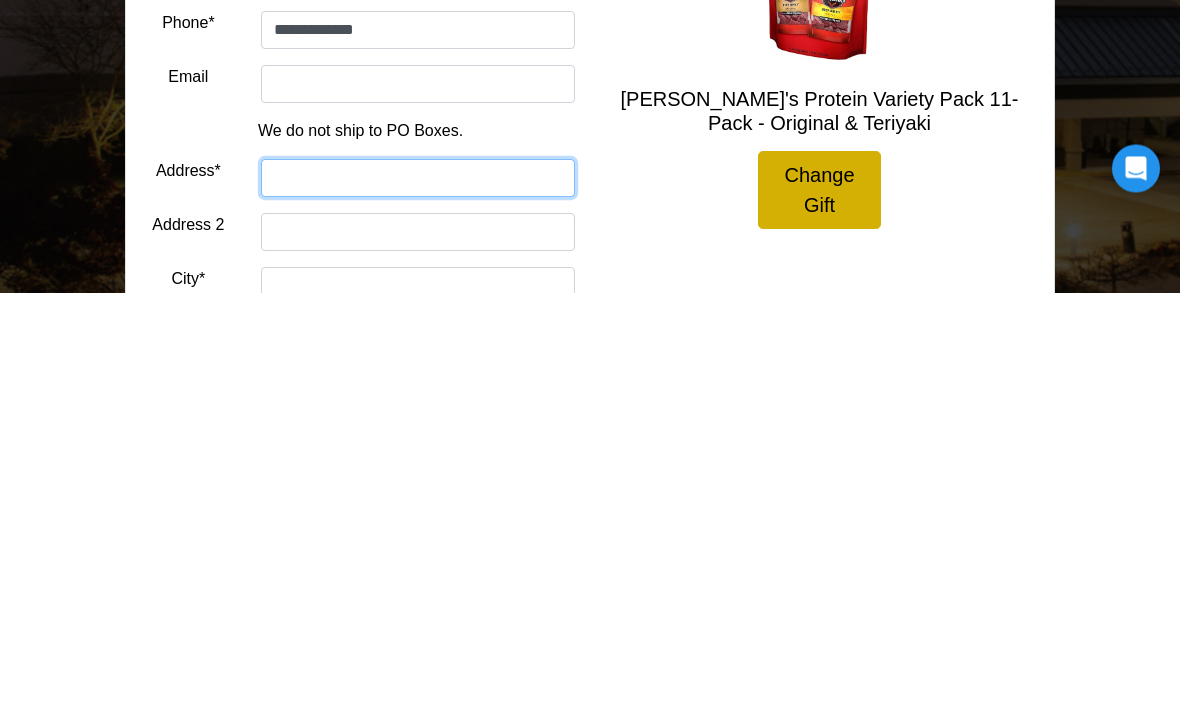 click on "Address*" at bounding box center (418, 599) 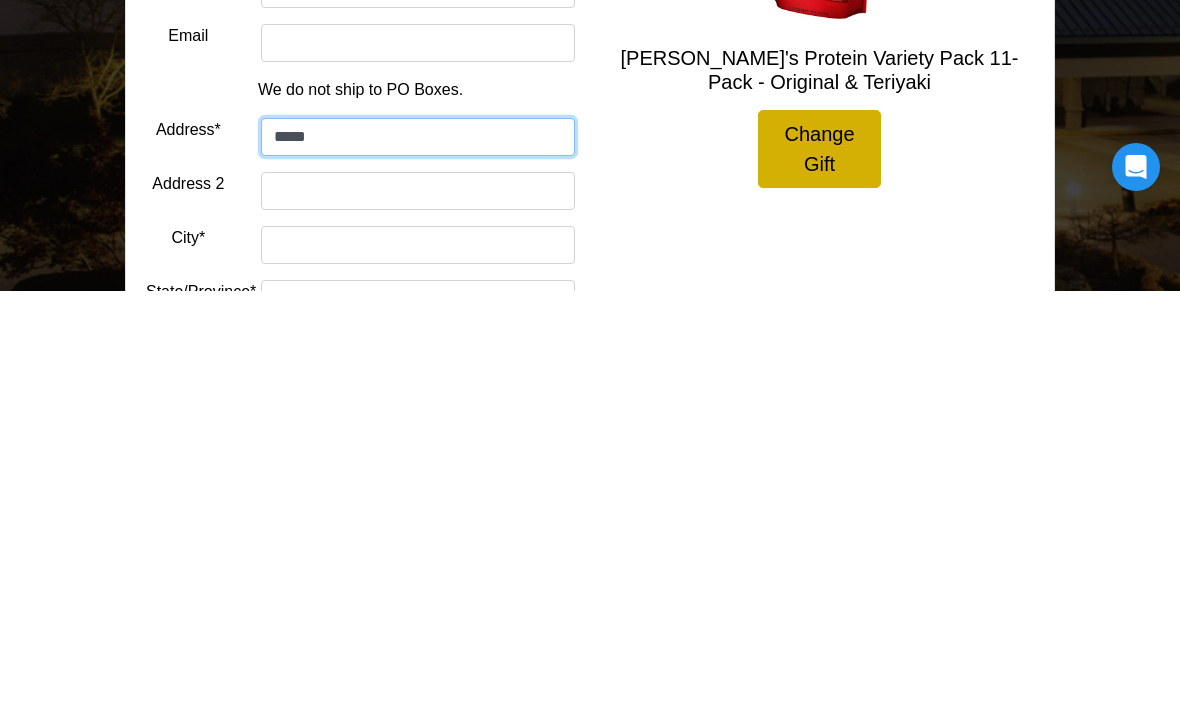 scroll, scrollTop: 146, scrollLeft: 0, axis: vertical 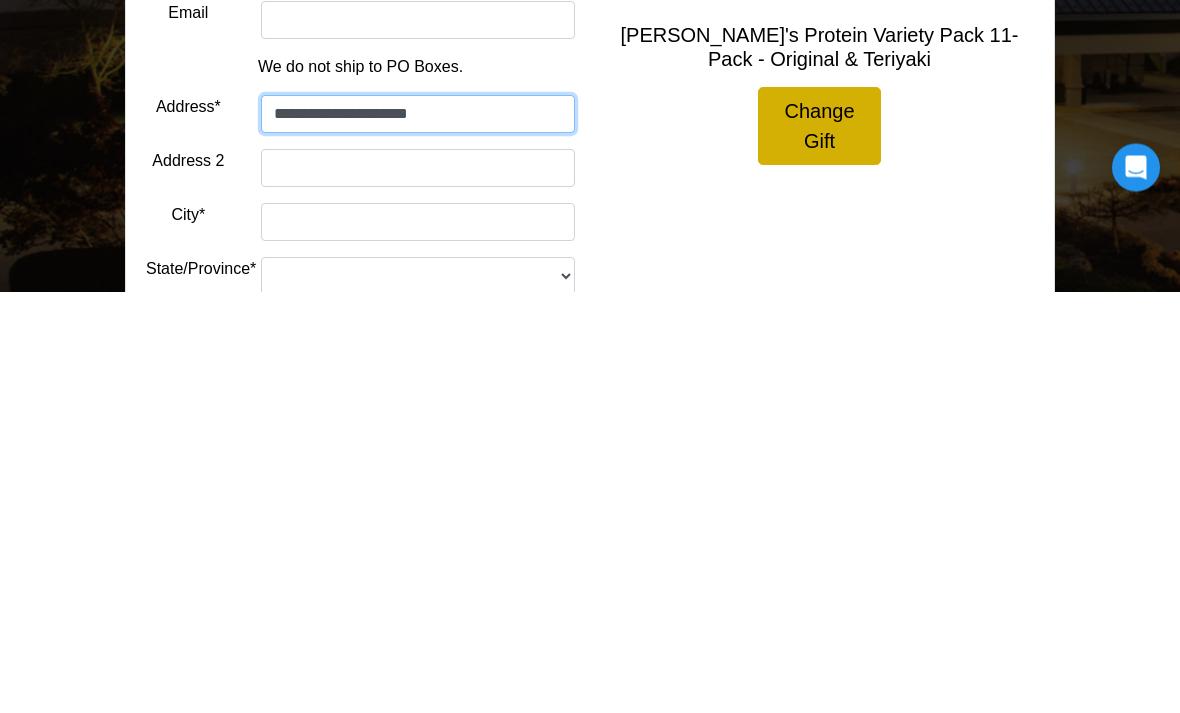 type on "**********" 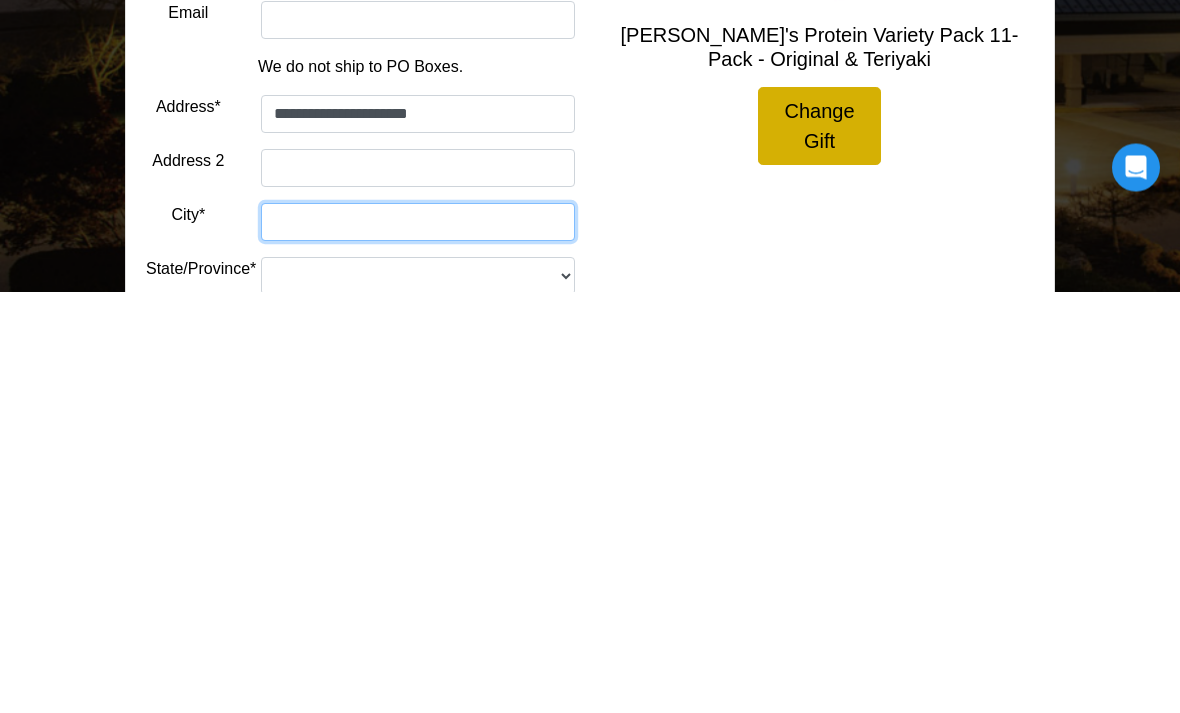 click on "City*" at bounding box center [418, 644] 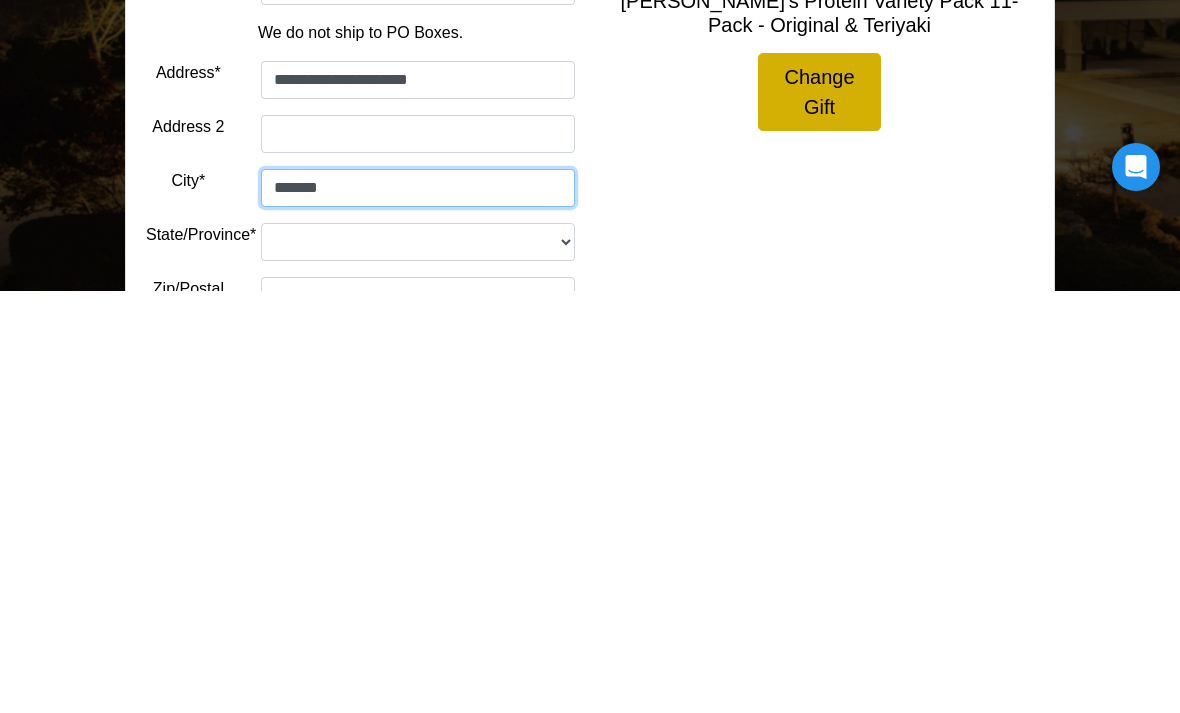 scroll, scrollTop: 242, scrollLeft: 0, axis: vertical 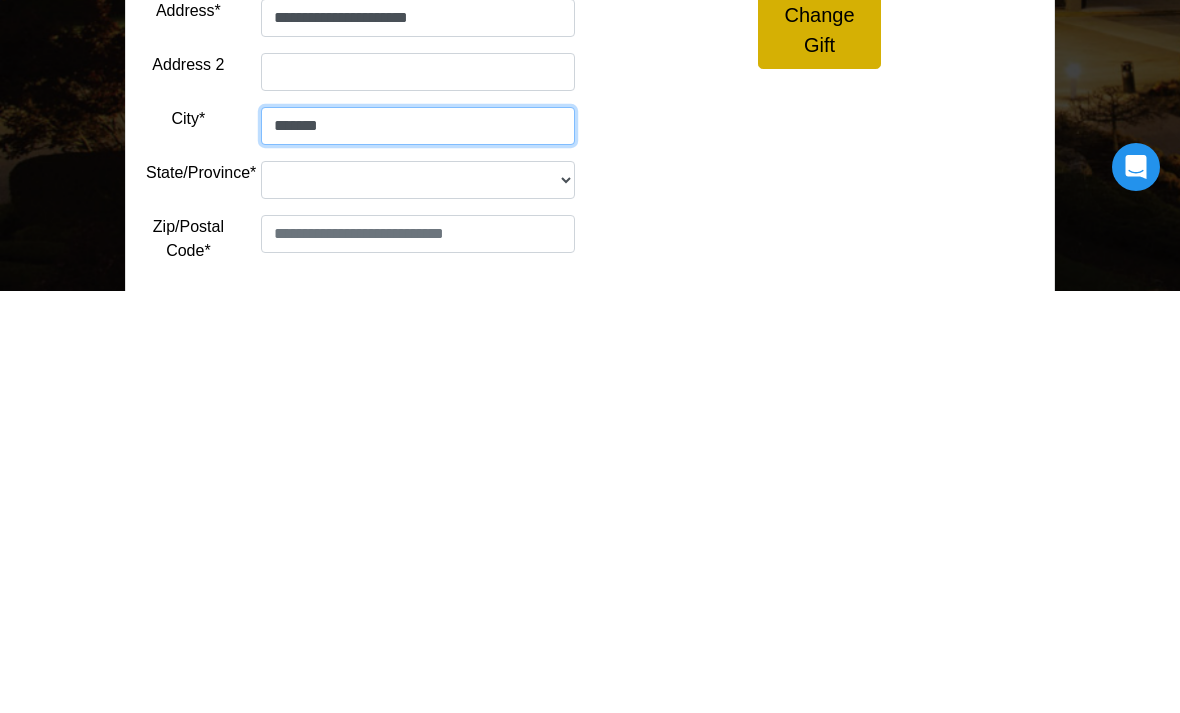 type on "*******" 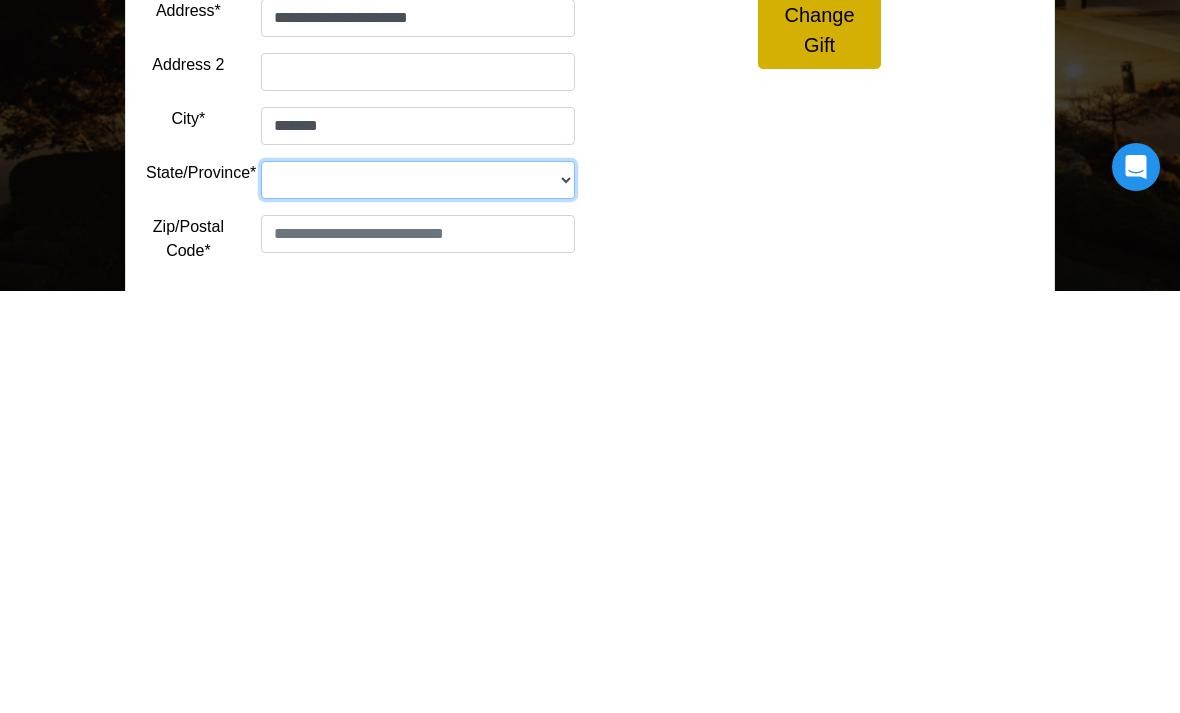 click on "**********" at bounding box center [418, 602] 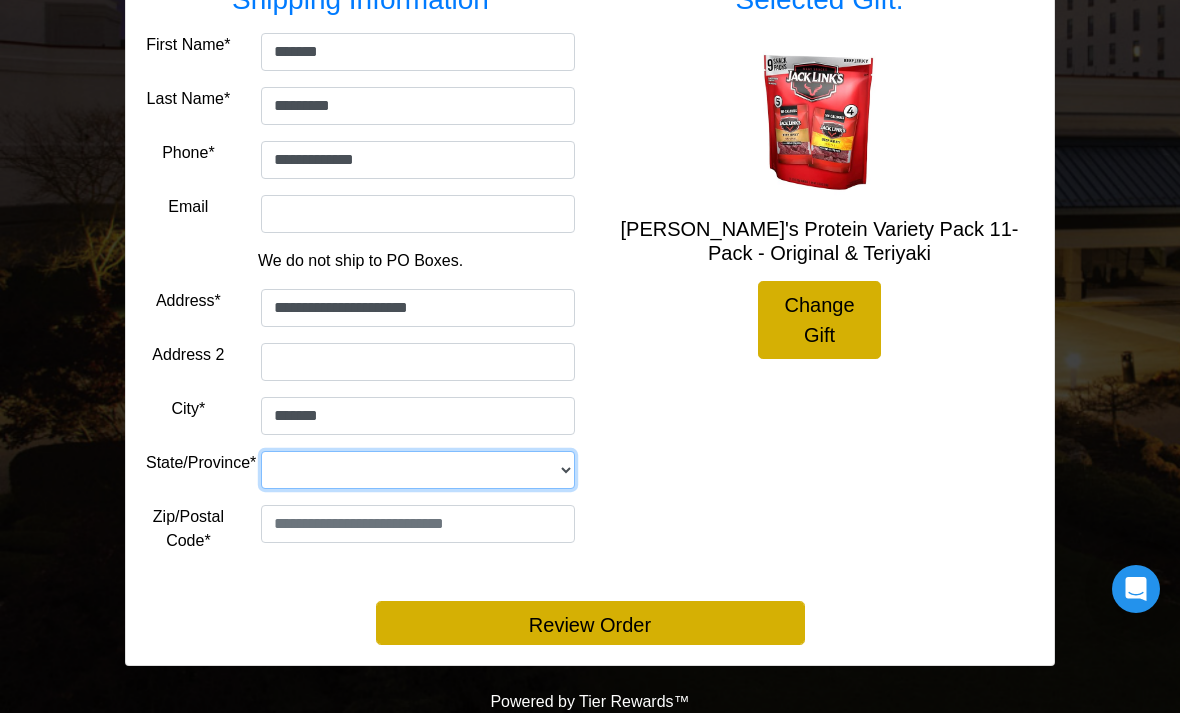 select on "**" 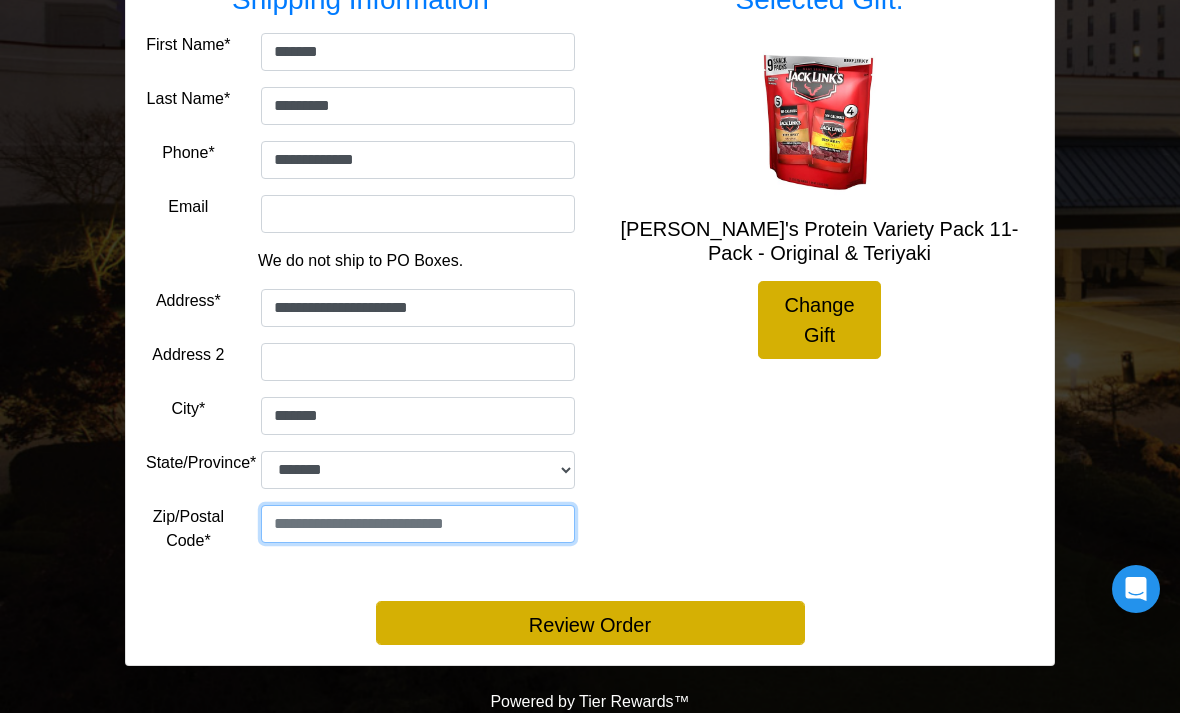 click at bounding box center (418, 524) 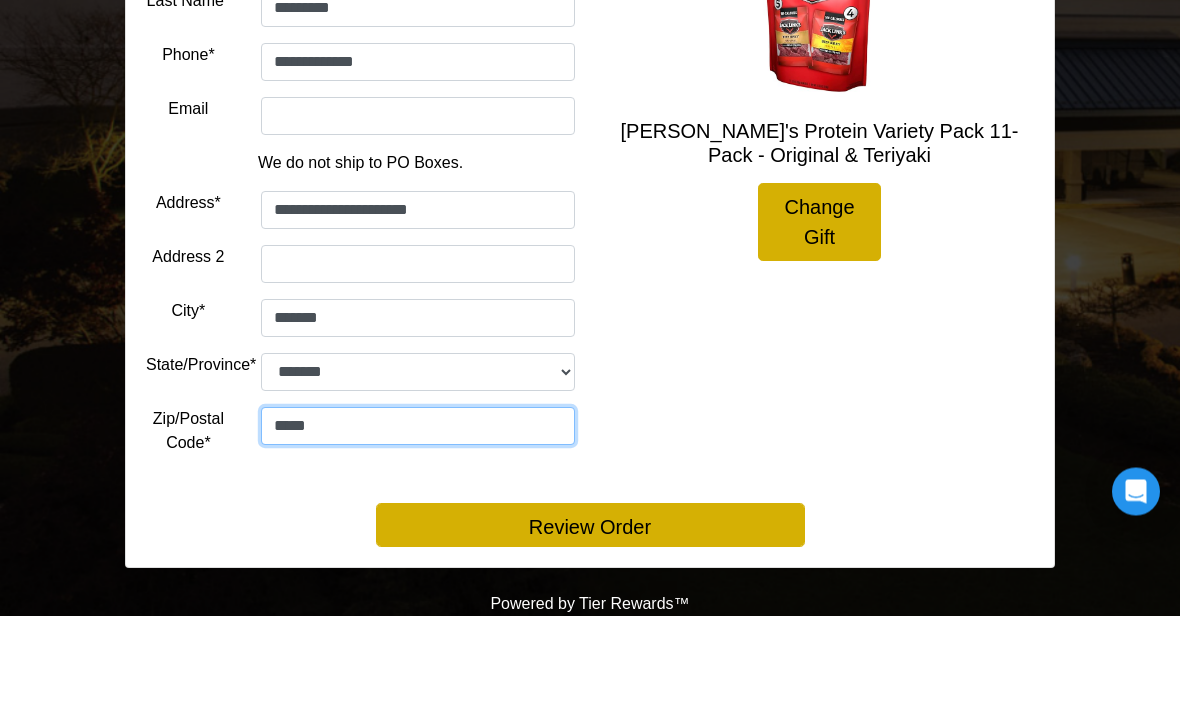 type on "*****" 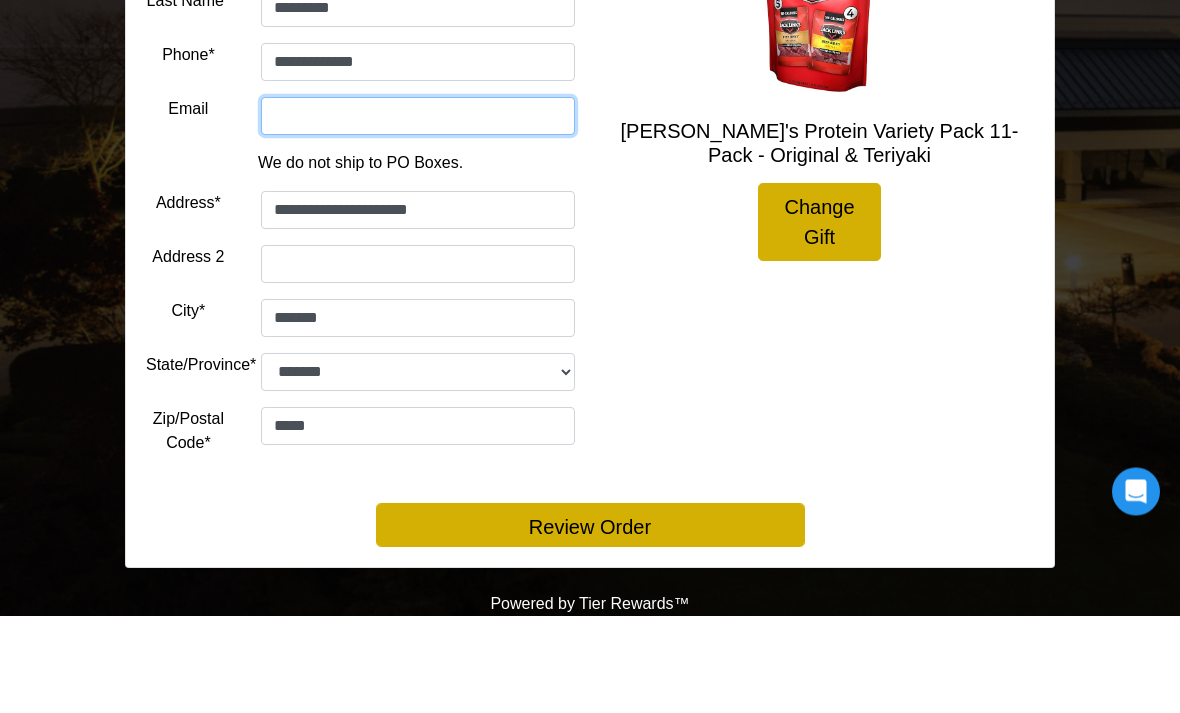 click on "Email" at bounding box center [418, 214] 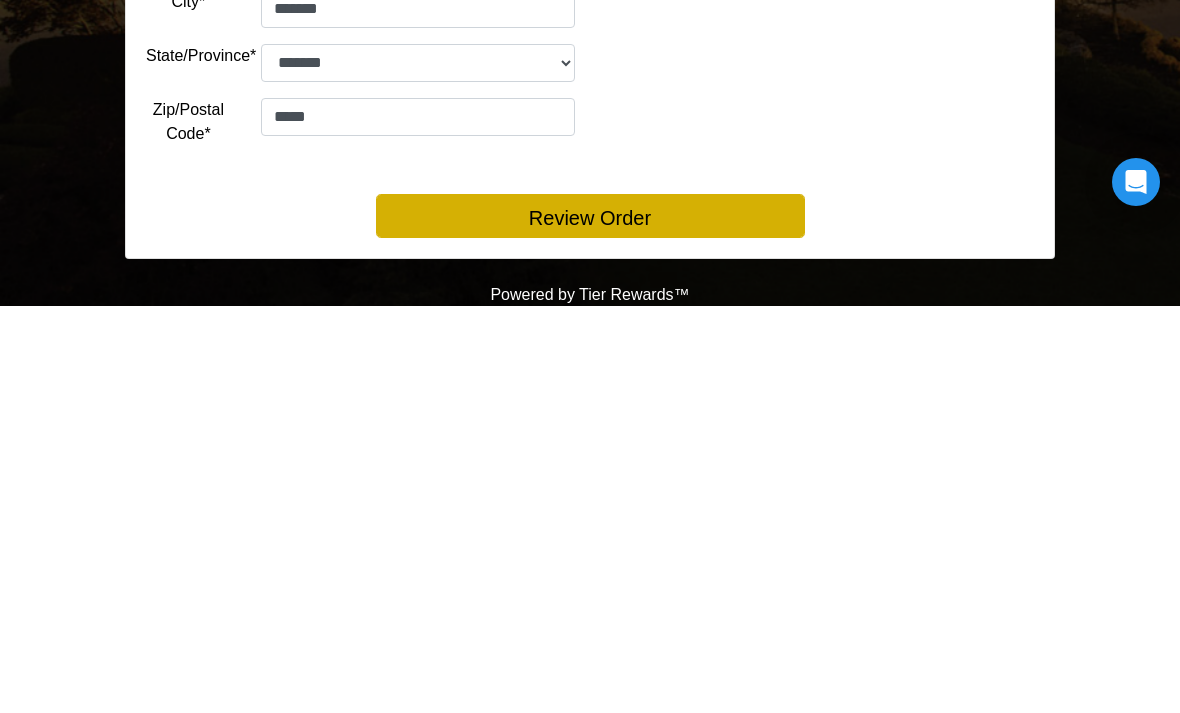 type on "**********" 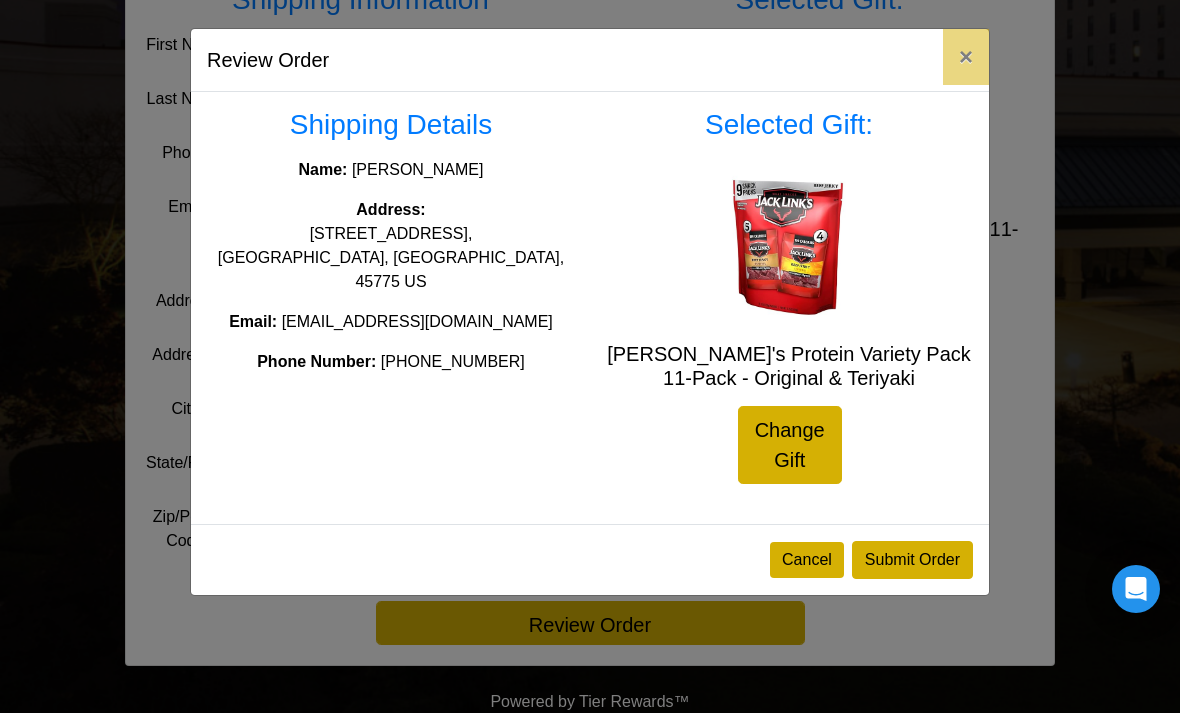 click on "Submit Order" at bounding box center (912, 560) 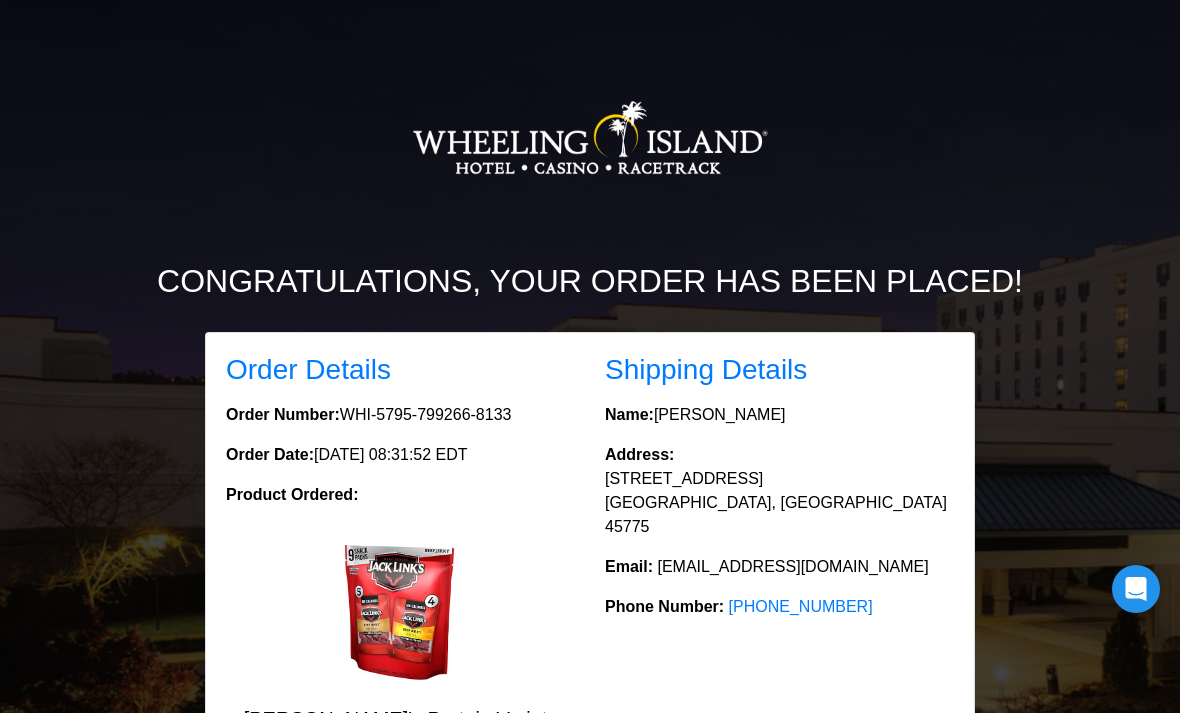 scroll, scrollTop: 0, scrollLeft: 0, axis: both 